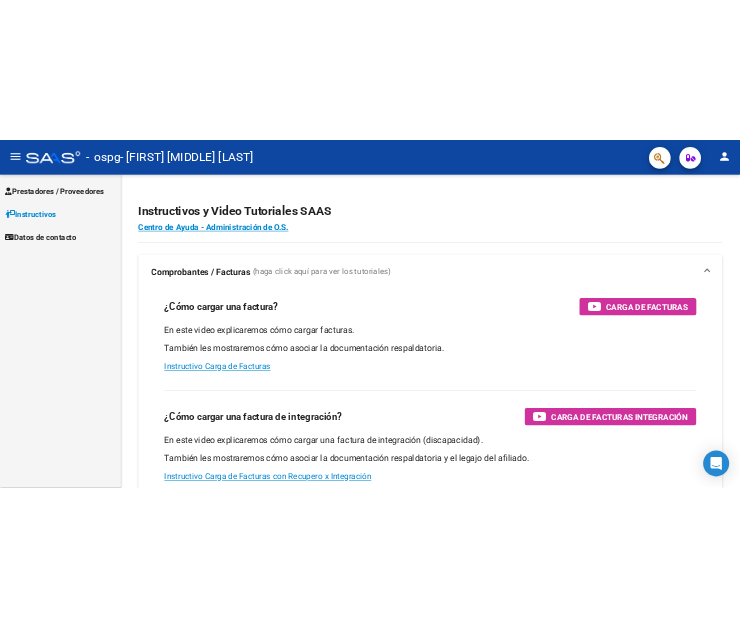 scroll, scrollTop: 0, scrollLeft: 0, axis: both 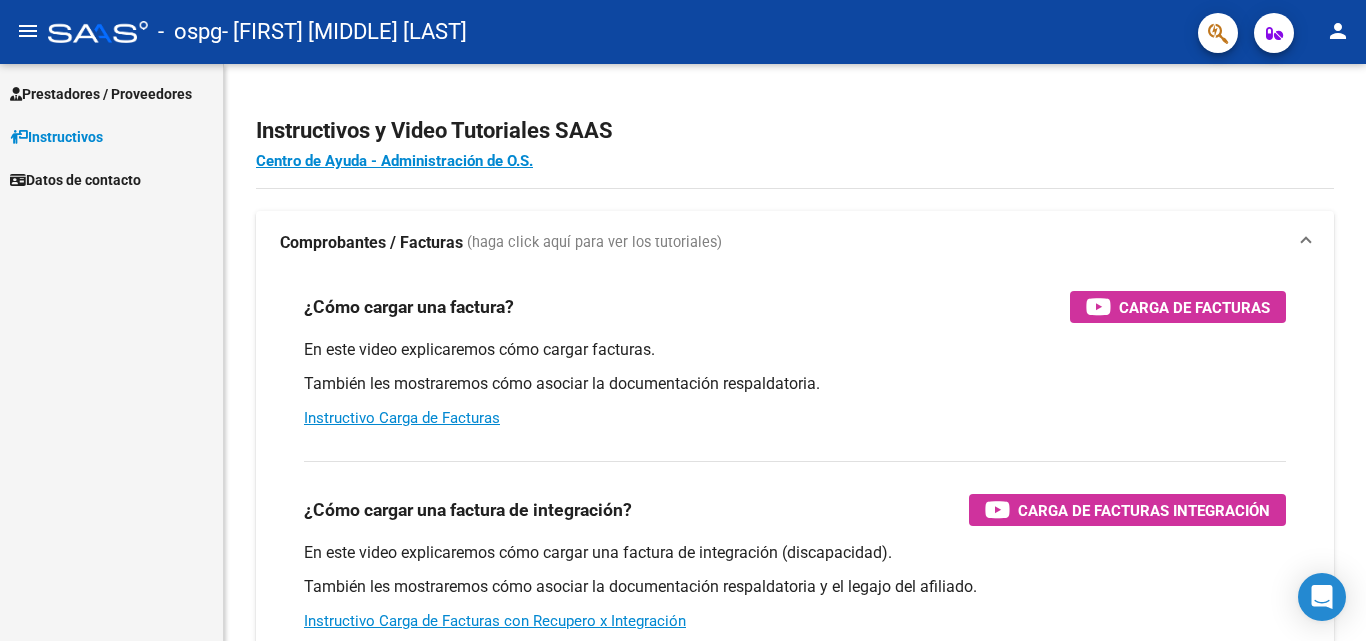 click on "Prestadores / Proveedores" at bounding box center (101, 94) 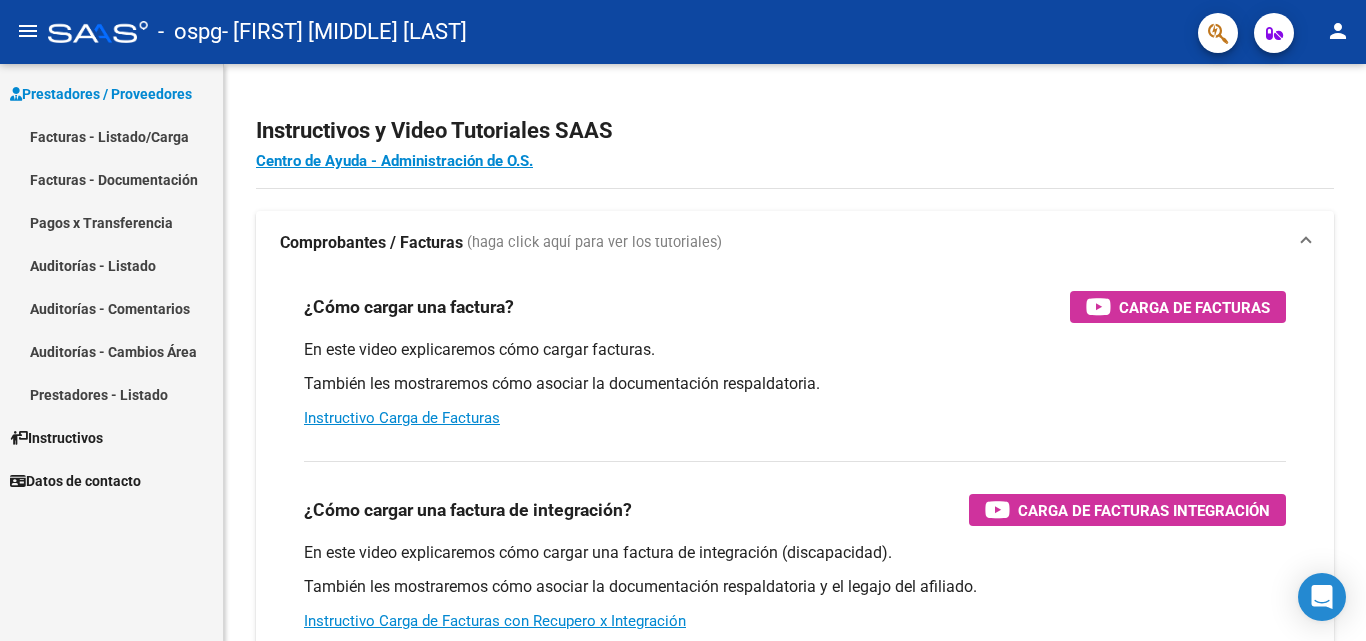 click on "Facturas - Documentación" at bounding box center (111, 179) 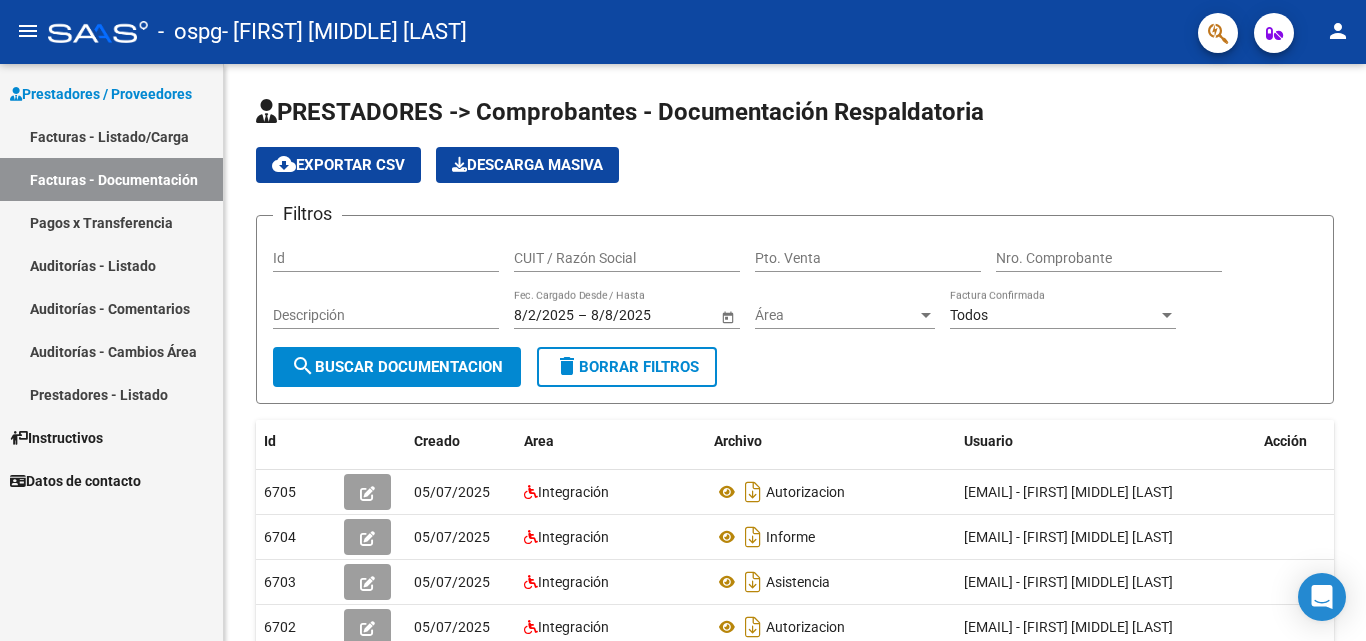 click on "Facturas - Listado/Carga" at bounding box center (111, 136) 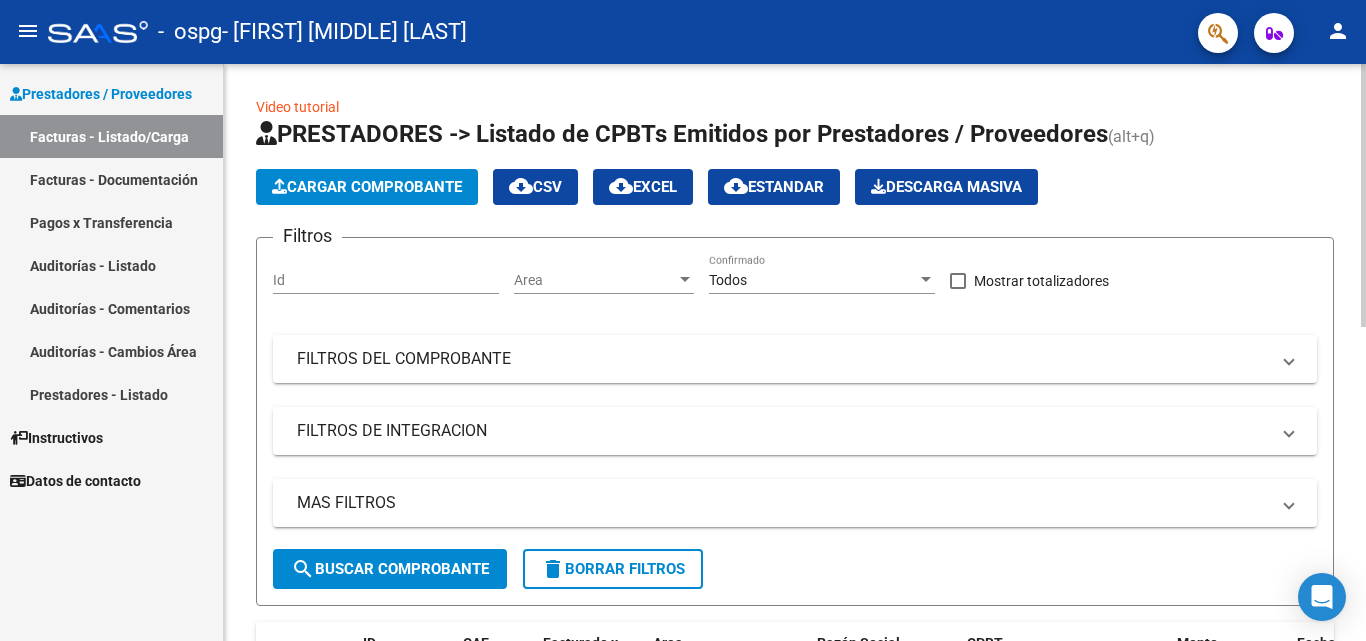click on "Cargar Comprobante" 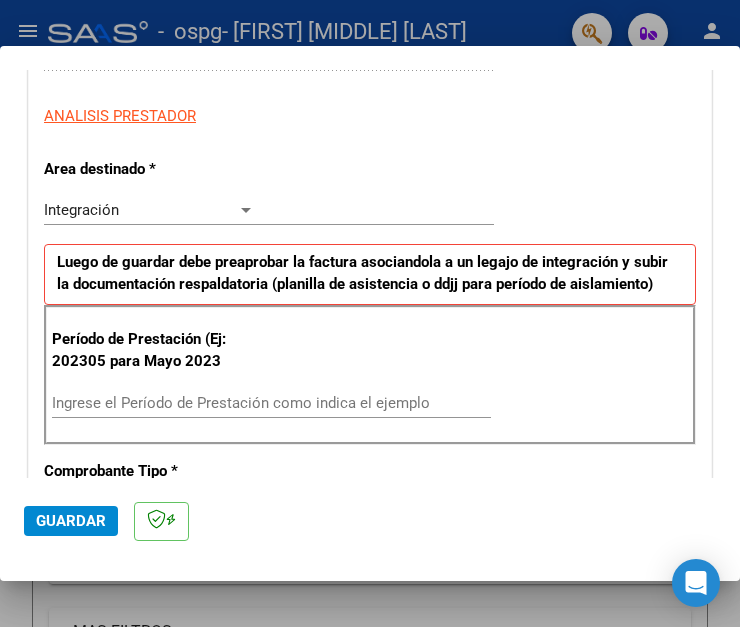 scroll, scrollTop: 400, scrollLeft: 0, axis: vertical 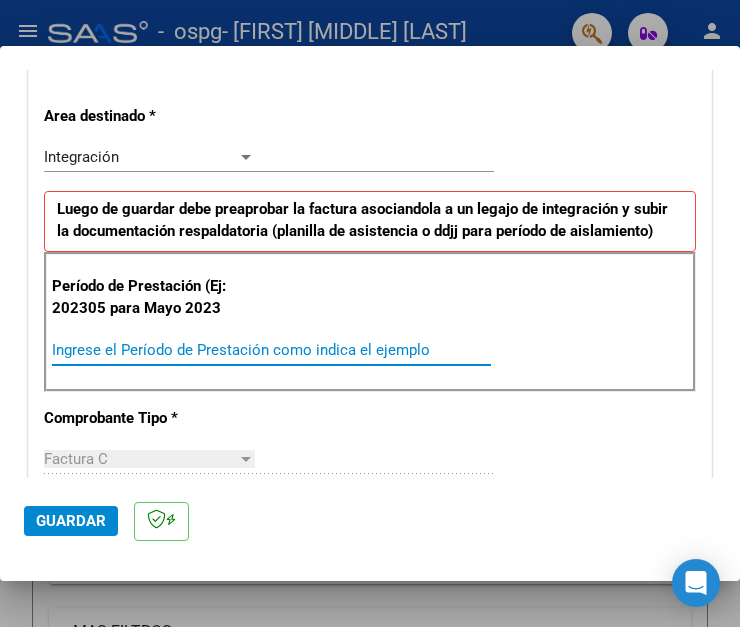 click on "Ingrese el Período de Prestación como indica el ejemplo" at bounding box center (155, 350) 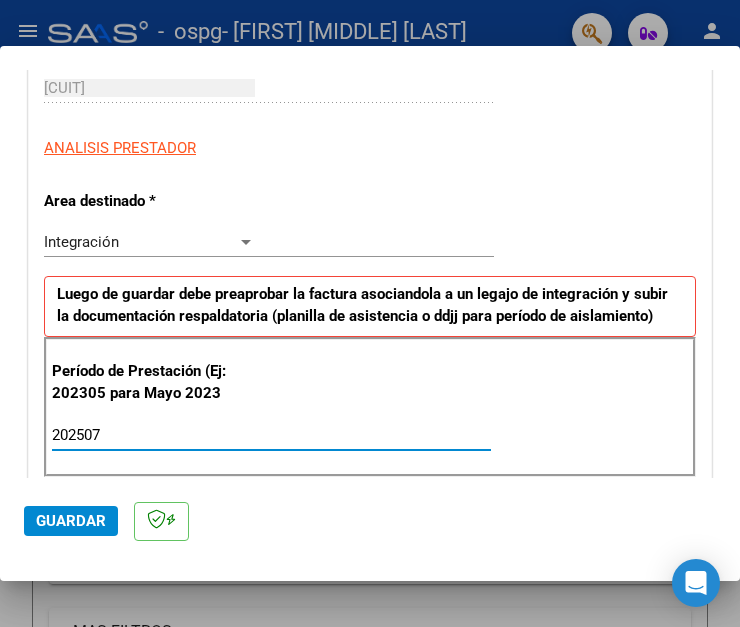 scroll, scrollTop: 300, scrollLeft: 0, axis: vertical 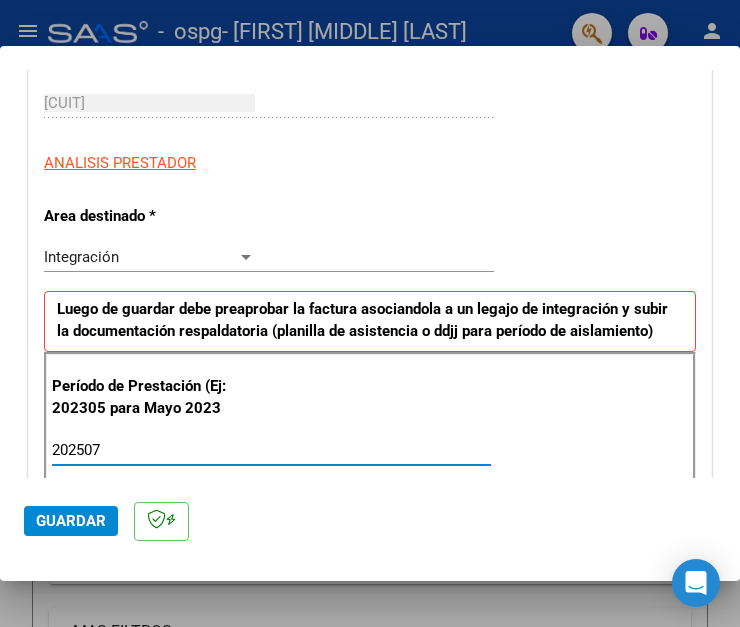type on "202507" 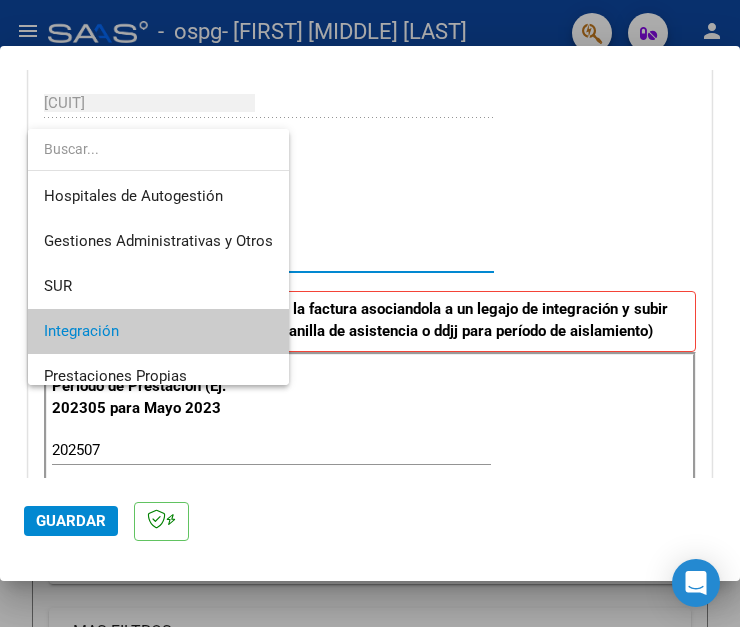 scroll, scrollTop: 75, scrollLeft: 0, axis: vertical 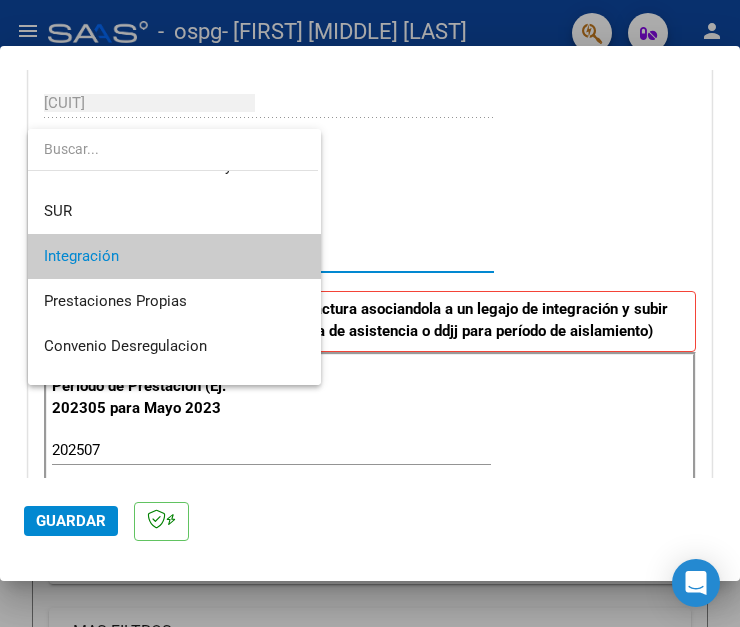 click on "Integración" at bounding box center [174, 256] 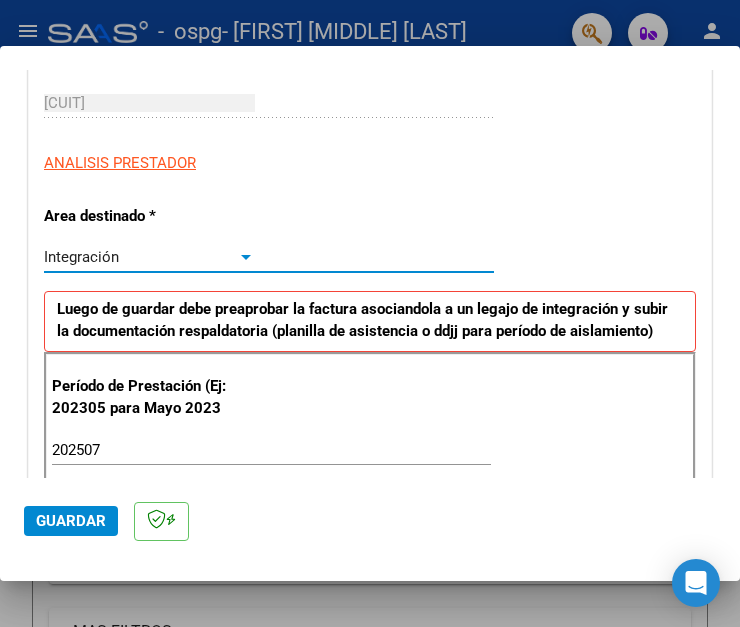 click on "Guardar" 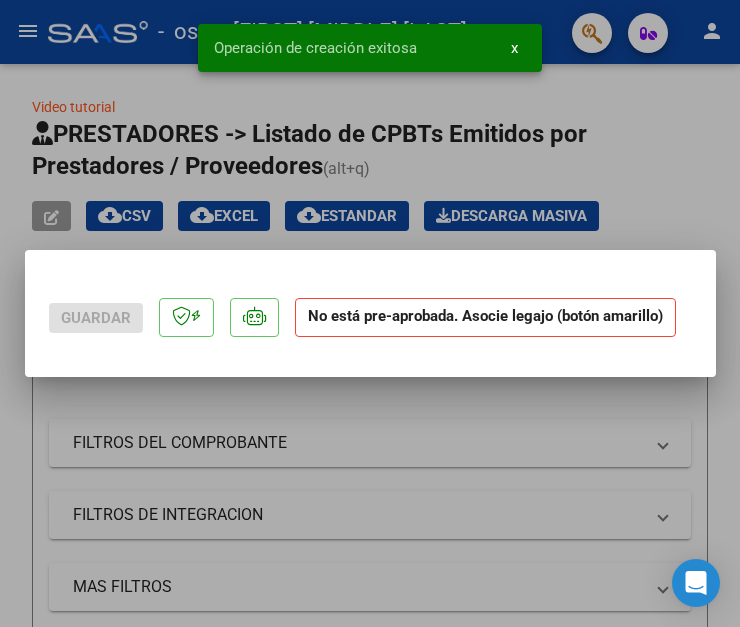 scroll, scrollTop: 0, scrollLeft: 0, axis: both 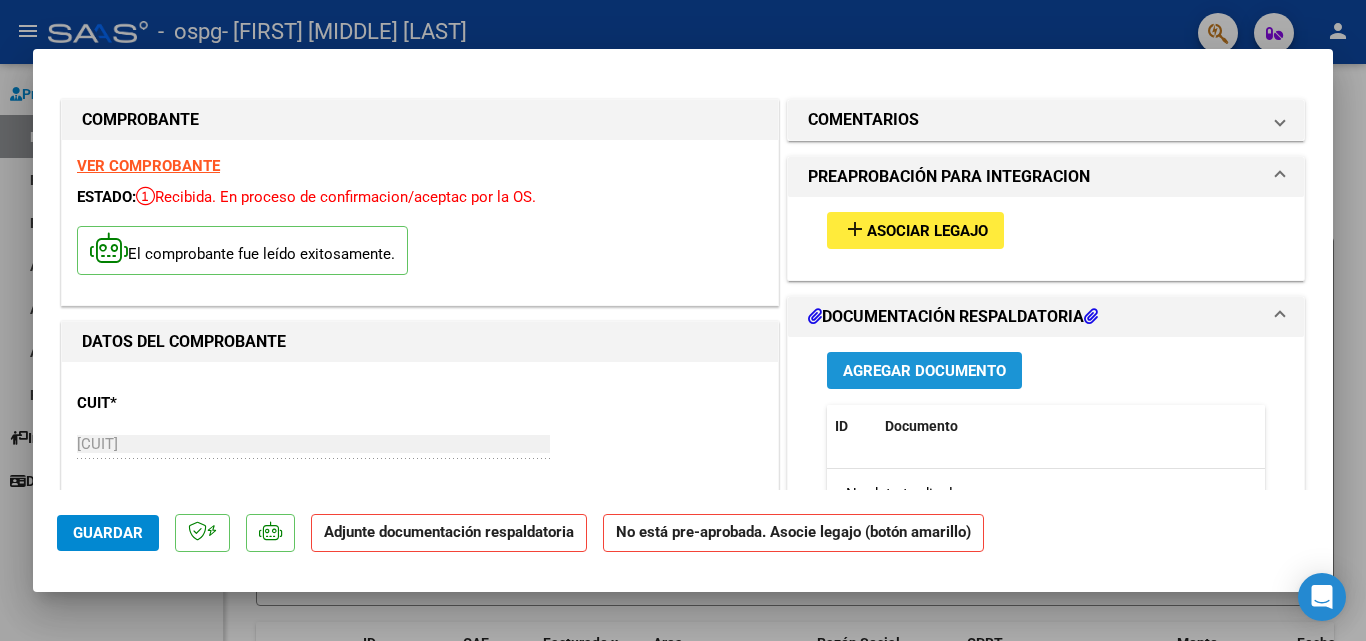 click on "Agregar Documento" at bounding box center (924, 371) 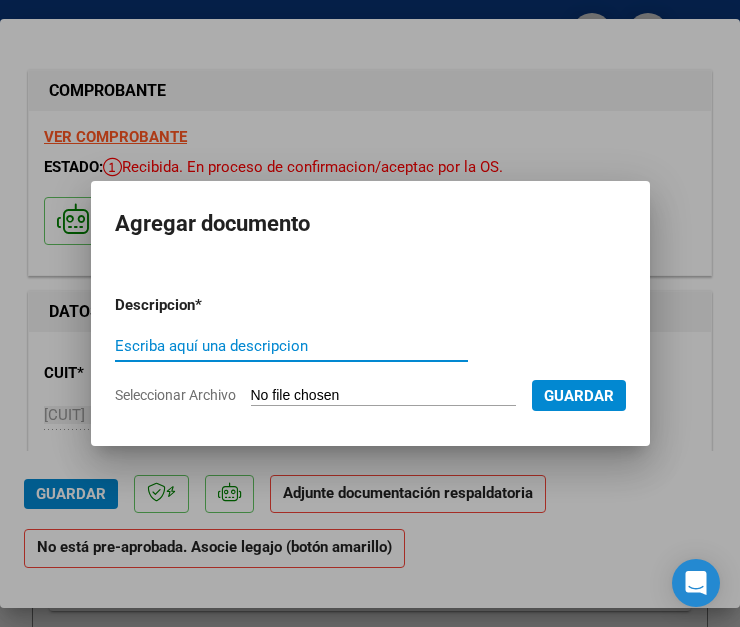 click on "Escriba aquí una descripcion" at bounding box center (291, 346) 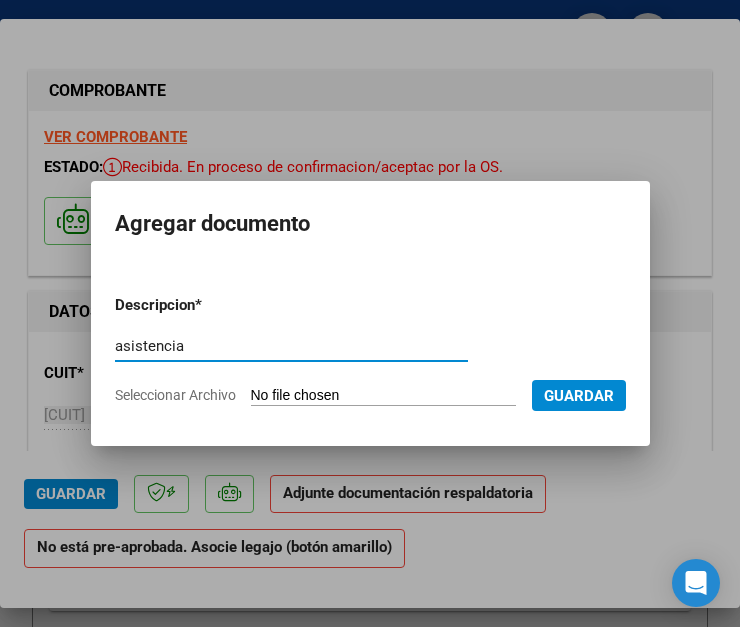 type on "asistencia" 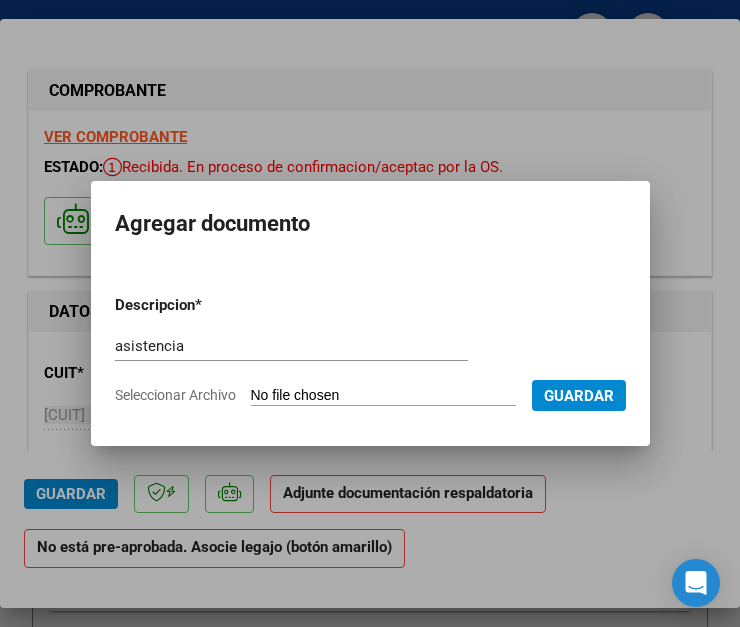 type on "C:\fakepath\asistencia Psicologia[DATE]_[TIME].pdf" 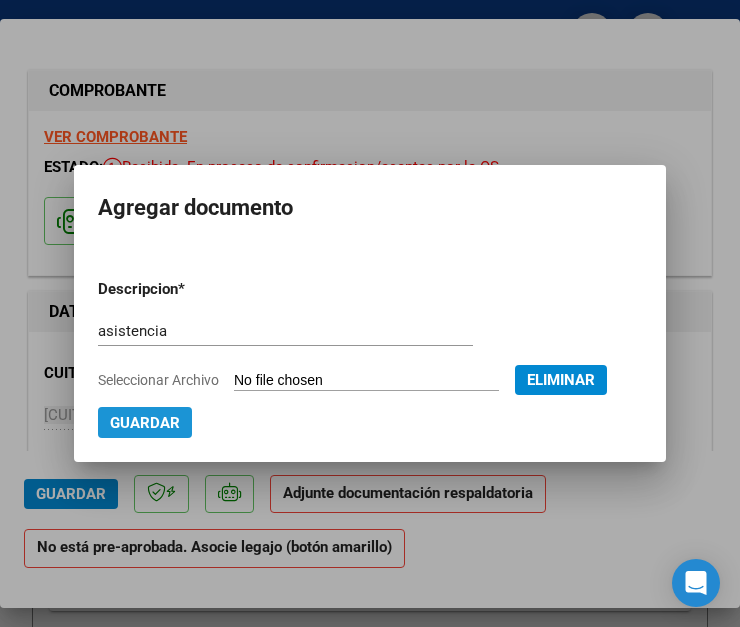 click on "Guardar" at bounding box center (145, 423) 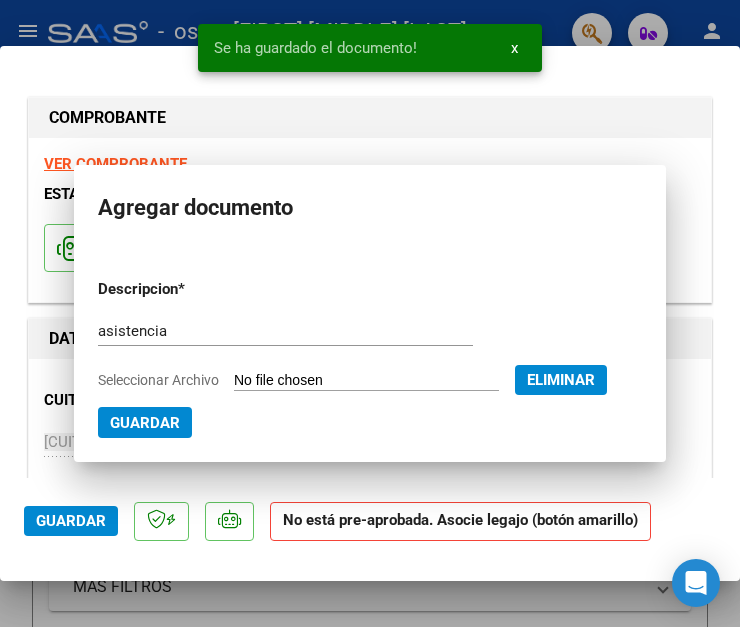 scroll, scrollTop: 1823, scrollLeft: 0, axis: vertical 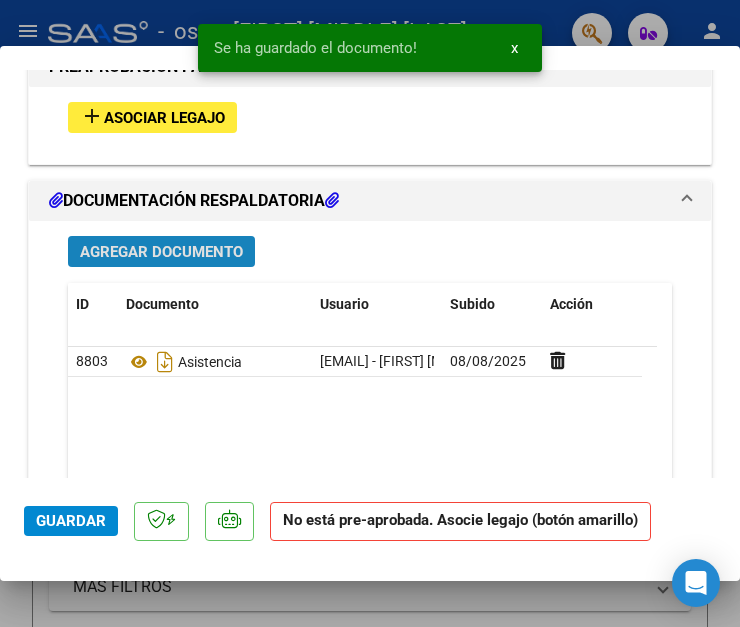 click on "Agregar Documento" at bounding box center [161, 252] 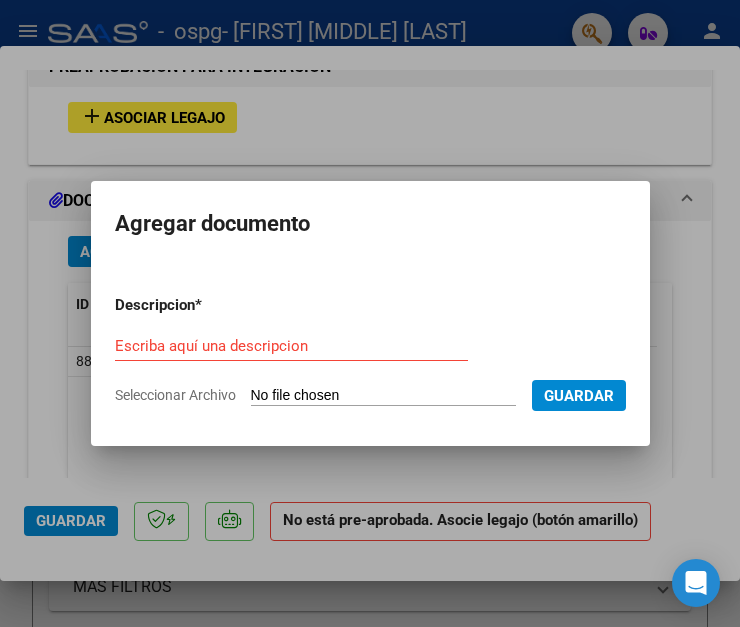 type on "C:\fakepath\AUTORIACION [DATE] [LAST] [FIRST].pdf" 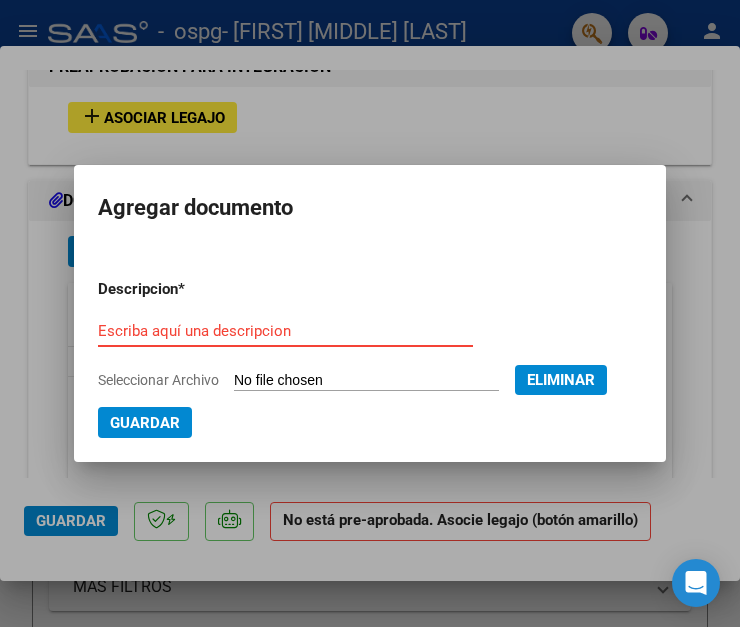 click on "Escriba aquí una descripcion" at bounding box center (285, 331) 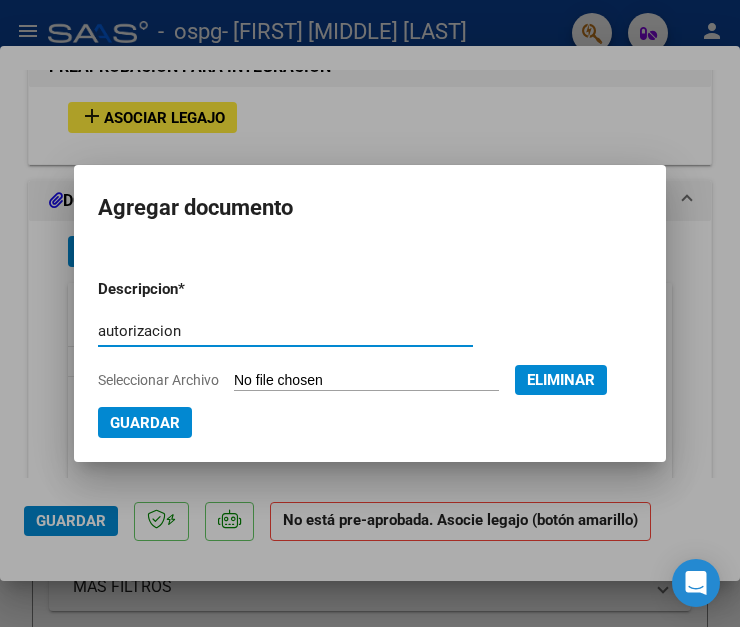 type on "autorizacion" 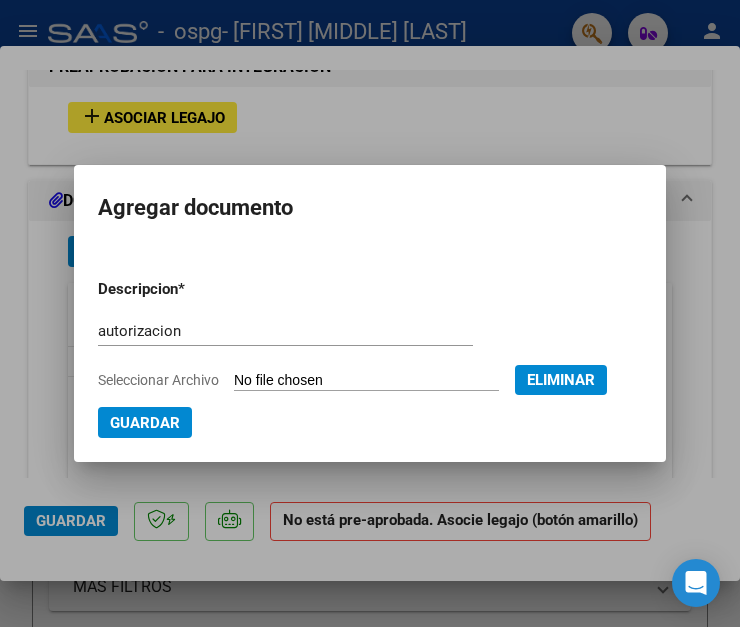 click on "Guardar" at bounding box center [145, 423] 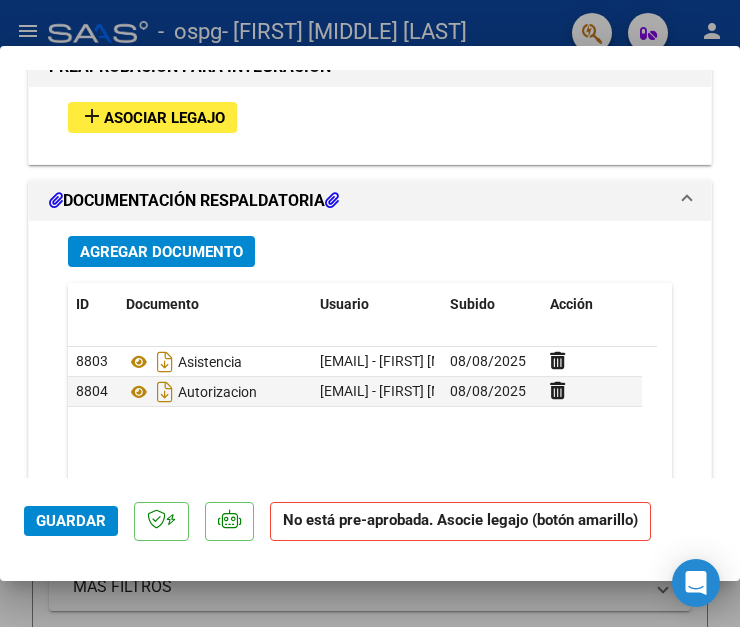 click on "Asociar Legajo" at bounding box center (164, 118) 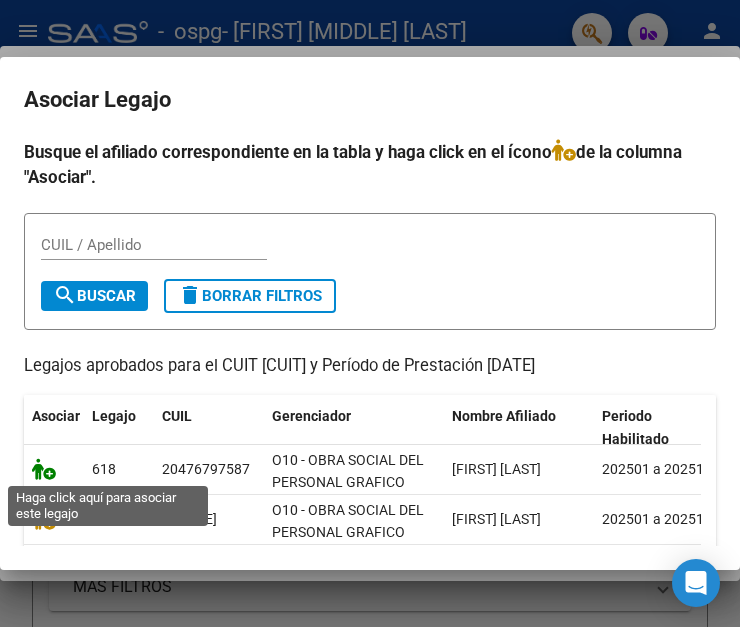 click 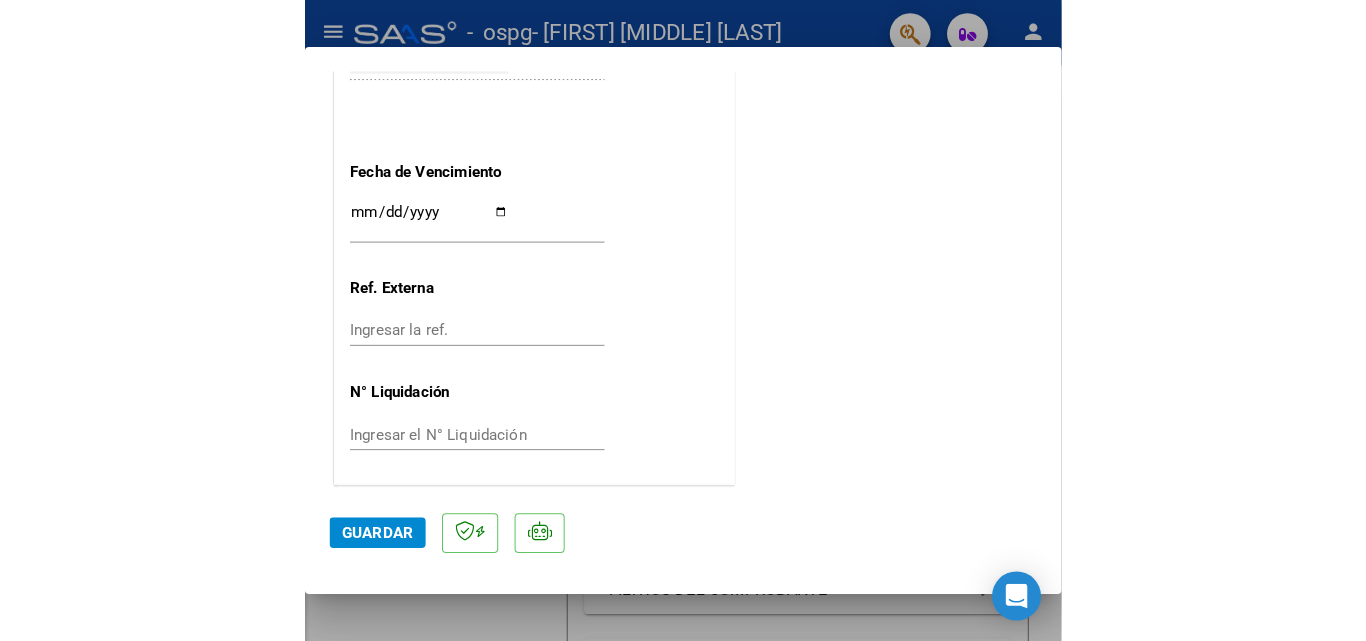 scroll, scrollTop: 1373, scrollLeft: 0, axis: vertical 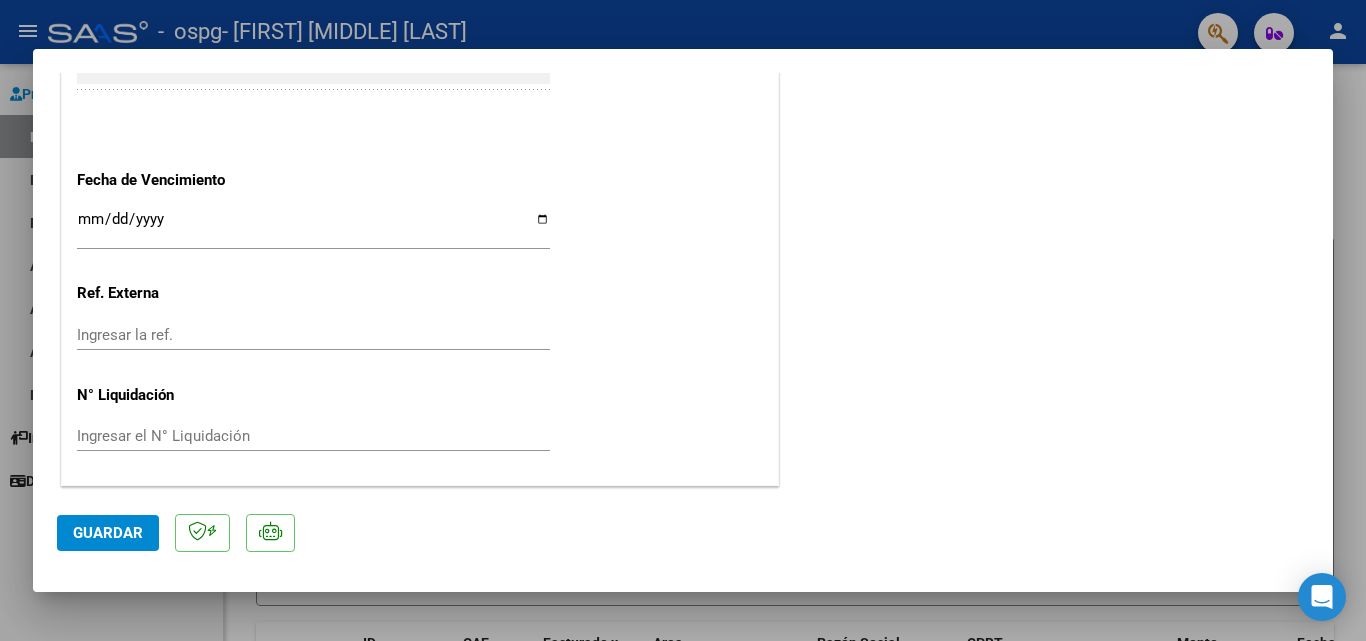 click on "Guardar" 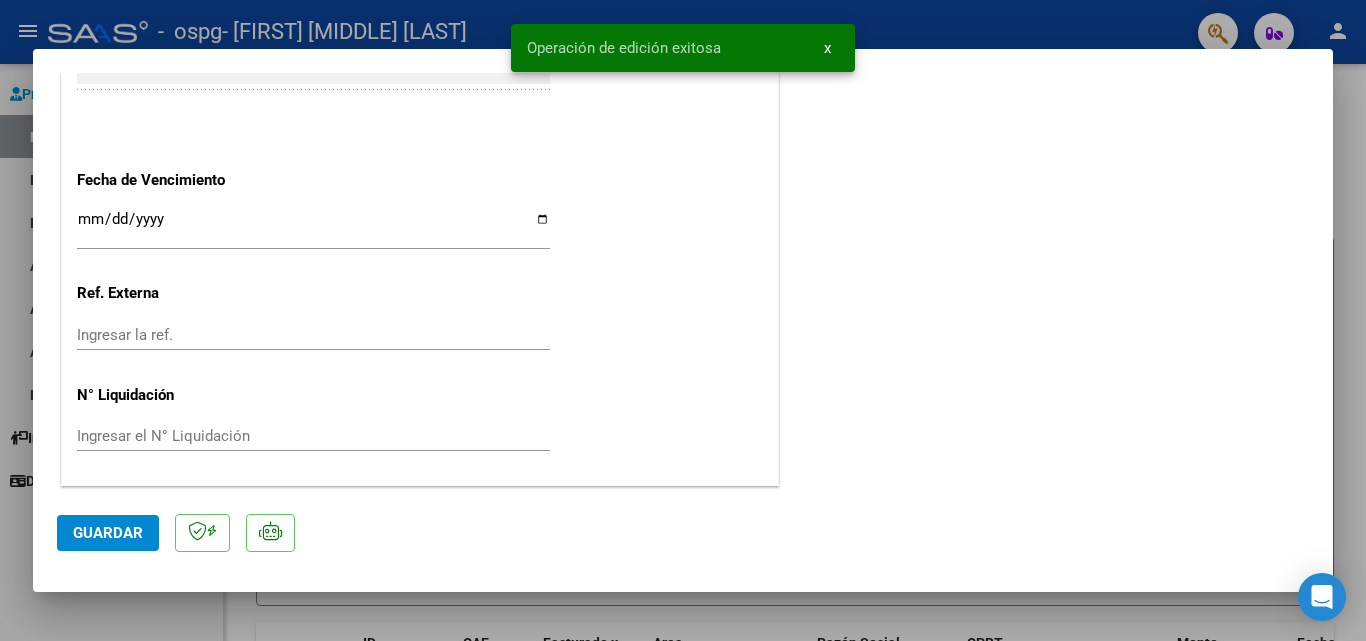 click on "COMENTARIOS Comentarios del Prestador / Gerenciador:  PREAPROBACIÓN PARA INTEGRACION  Legajo preaprobado para Período de Prestación:  [DATE] Ver Legajo Asociado  CUIL:  [PHONE]  Nombre y Apellido:  [LAST] [FIRST] [MIDDLE]  Período Desde:  [DATE]  Período Hasta:  [DATE]  Admite Dependencia:   NO  Comentario:  REHAB MOD INTENSIVO COD 90 PSICO save  Quitar Legajo   DOCUMENTACIÓN RESPALDATORIA  Agregar Documento ID Documento Usuario Subido Acción [NUMBER]  Asistencia   [EMAIL] - [FIRST] [MIDDLE] [LAST]   [DATE]  [NUMBER]  Autorizacion   [EMAIL] - [FIRST] [MIDDLE] [LAST]   [DATE]   2 total   1" at bounding box center (1046, -394) 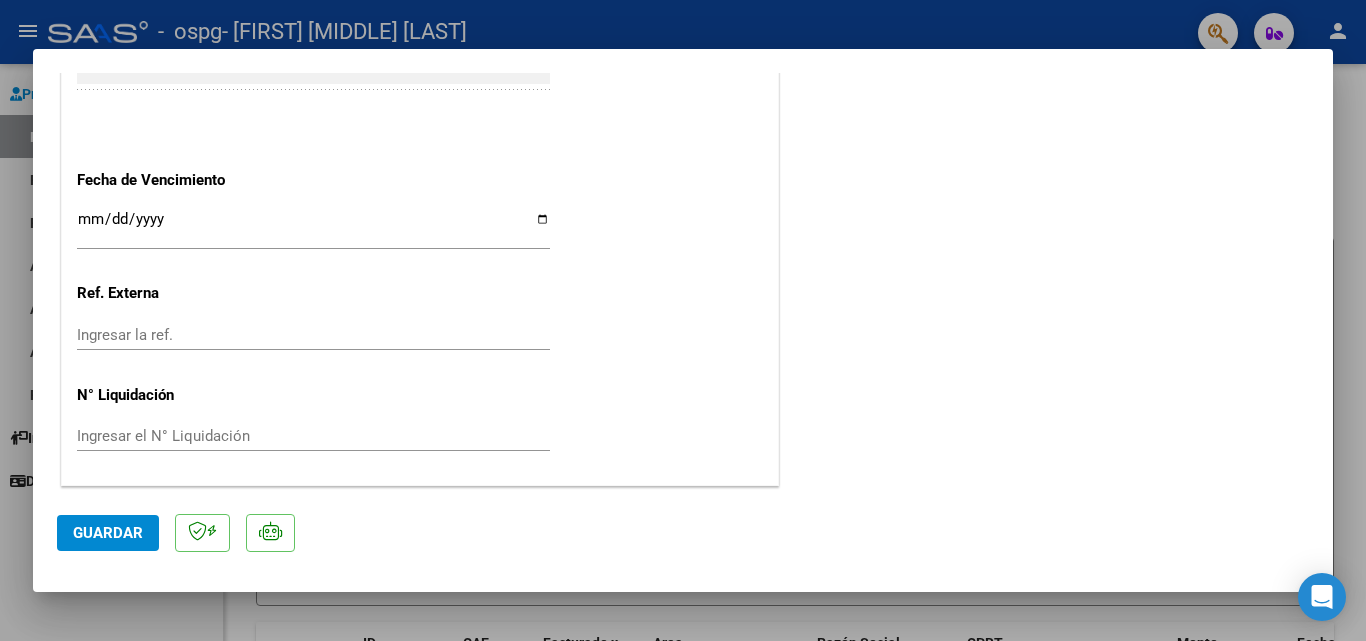 type 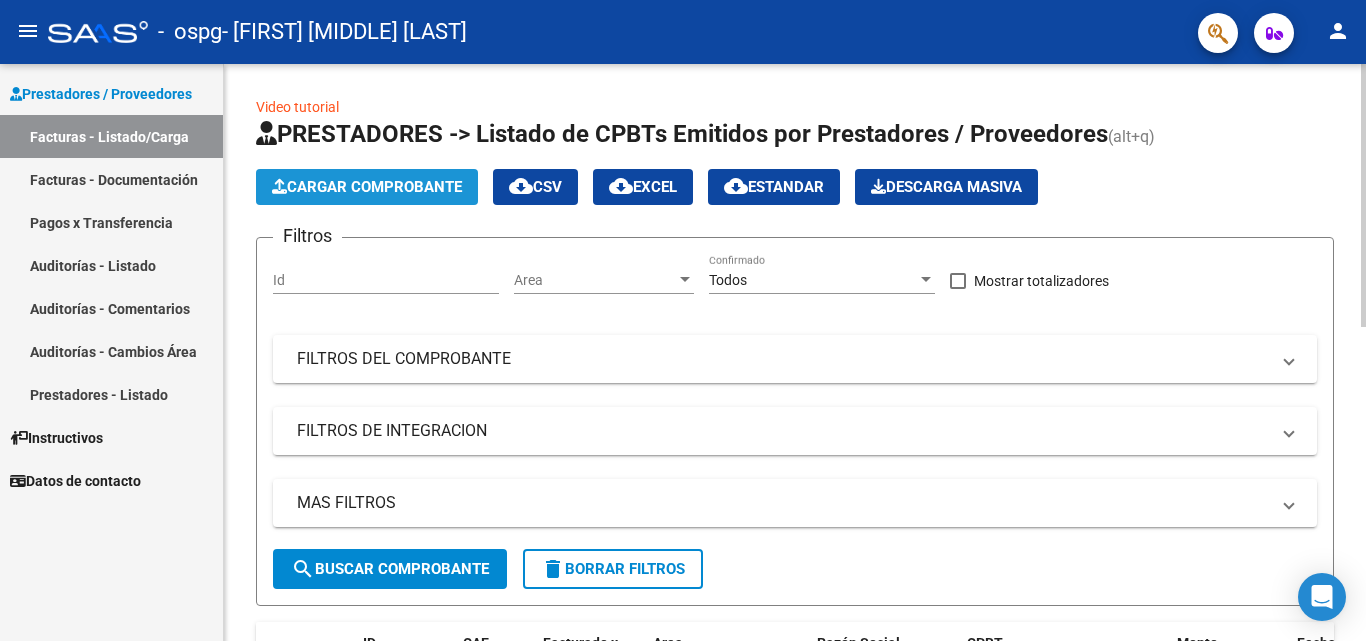 click on "Cargar Comprobante" 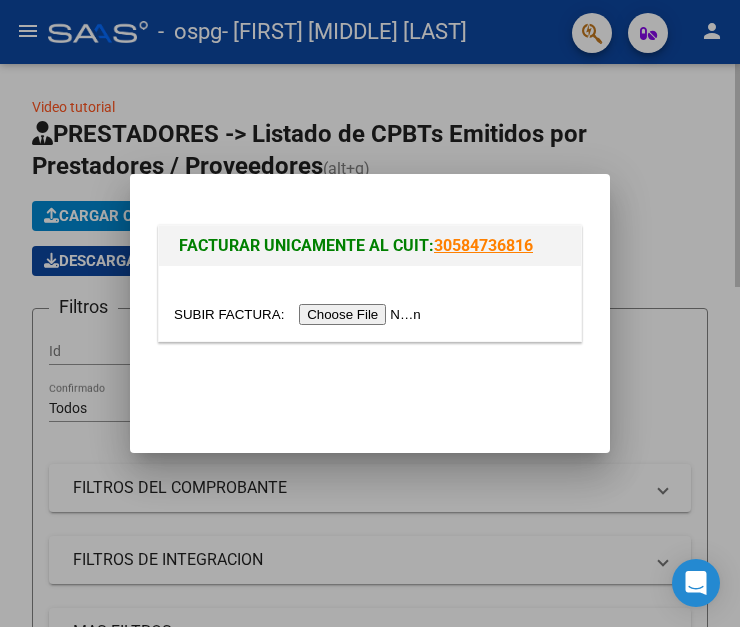 drag, startPoint x: 663, startPoint y: 198, endPoint x: 686, endPoint y: 84, distance: 116.297035 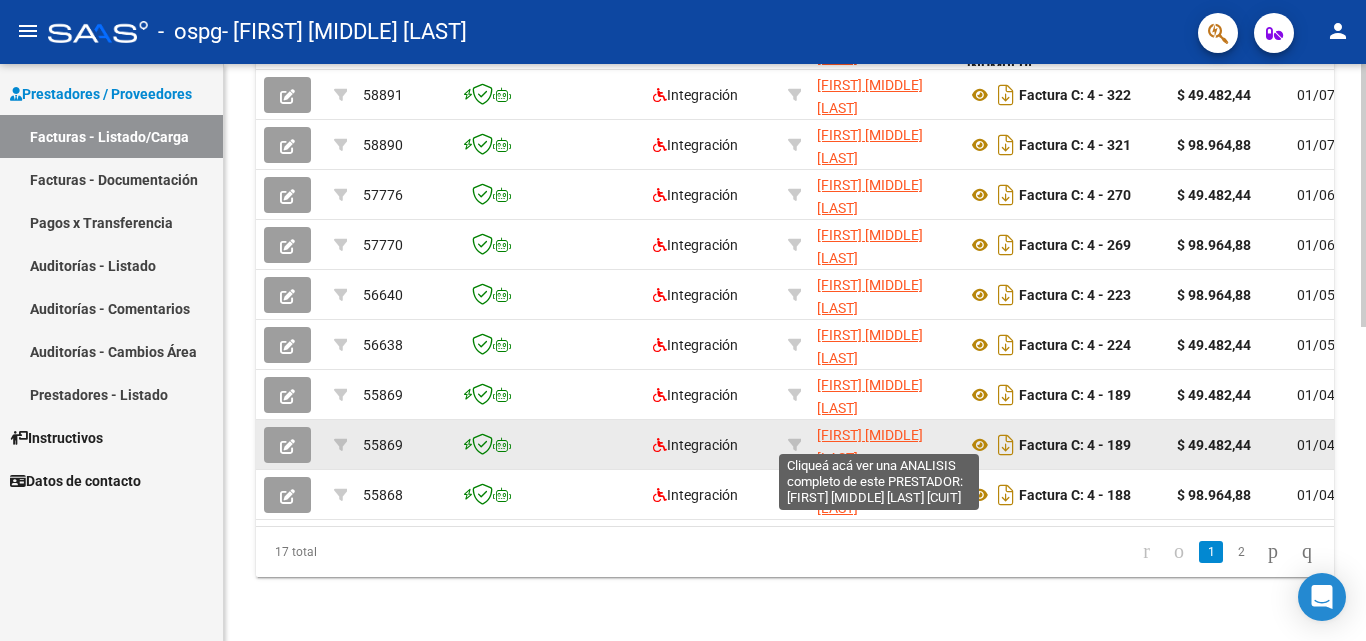 scroll, scrollTop: 391, scrollLeft: 0, axis: vertical 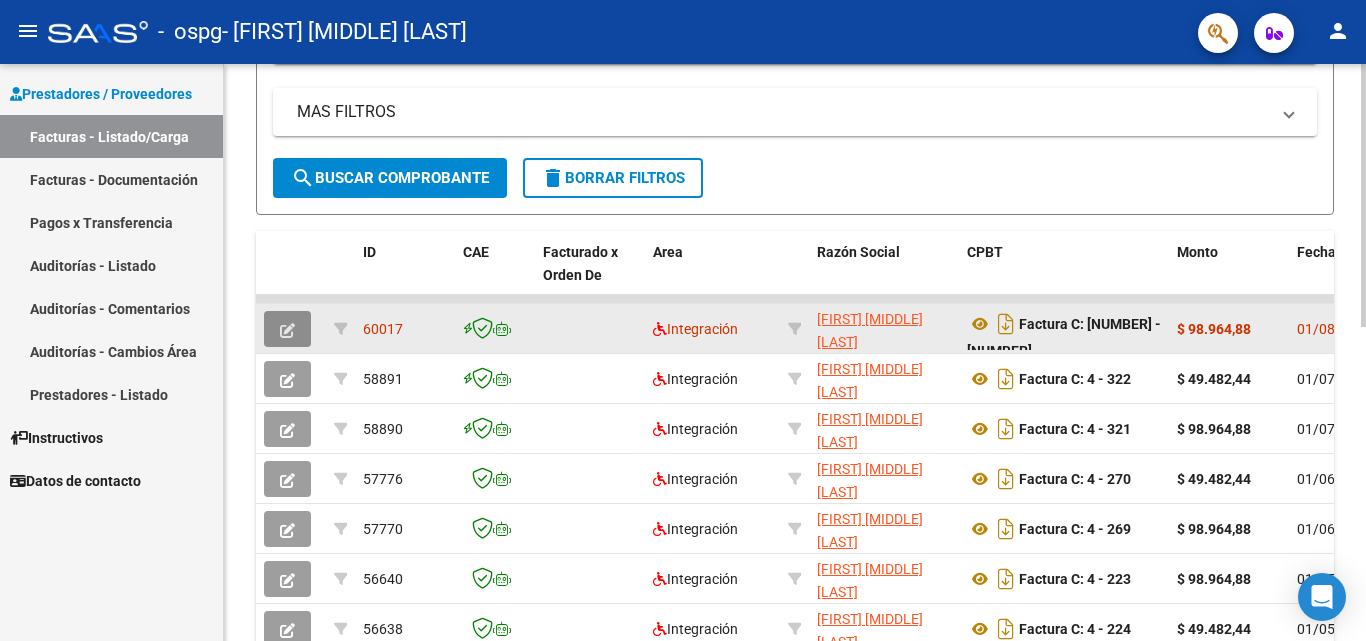 click 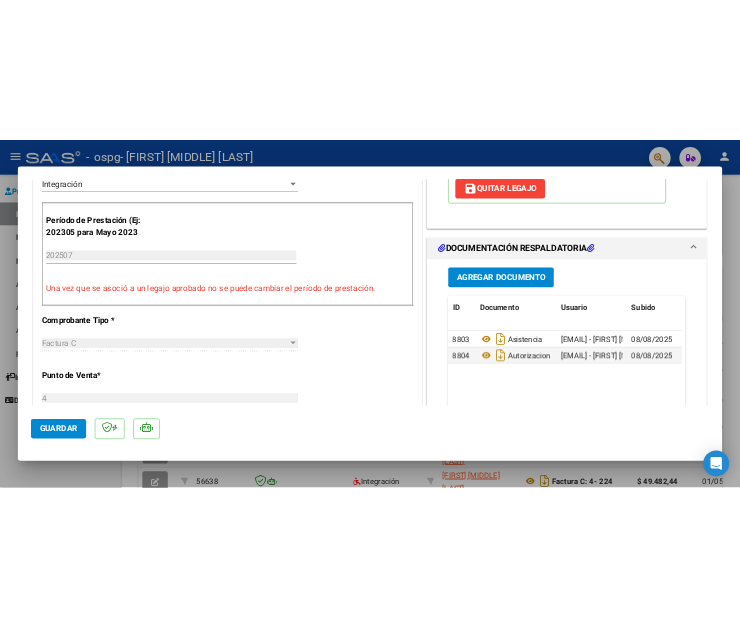 scroll, scrollTop: 500, scrollLeft: 0, axis: vertical 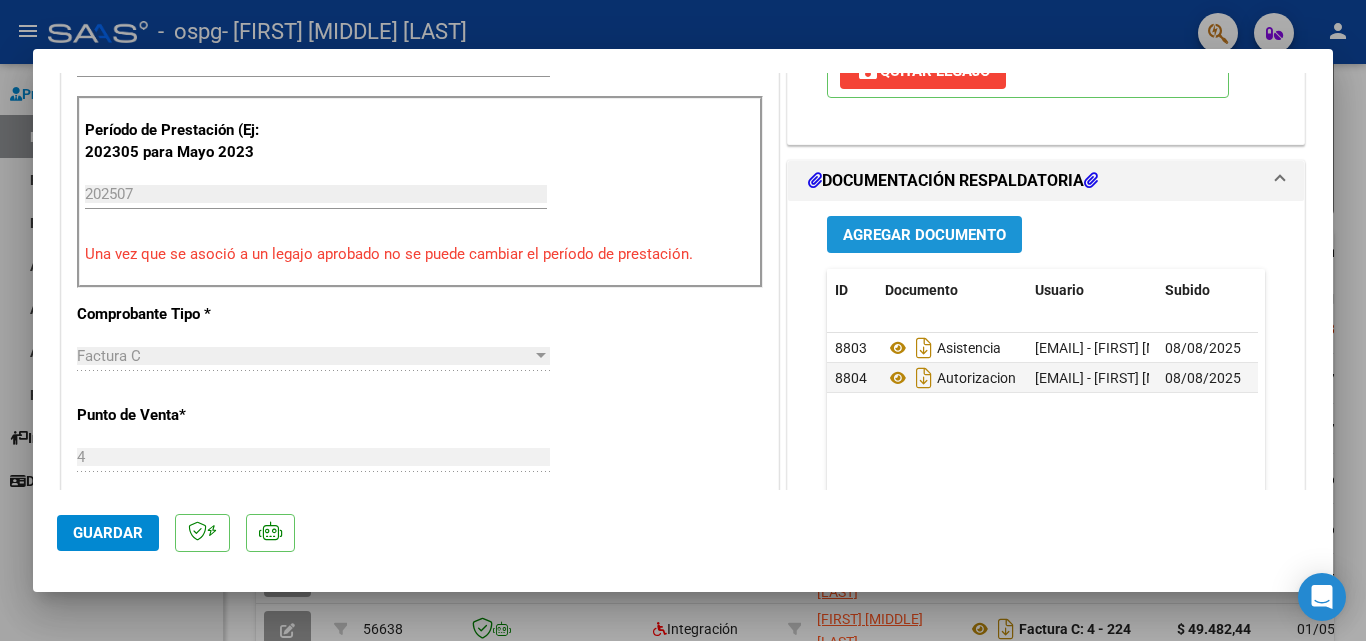 click on "Agregar Documento" at bounding box center [924, 235] 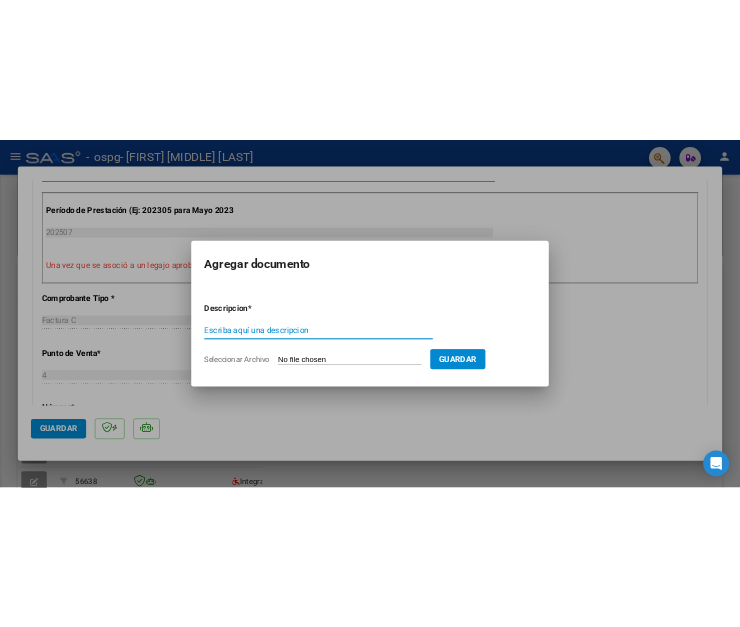scroll, scrollTop: 520, scrollLeft: 0, axis: vertical 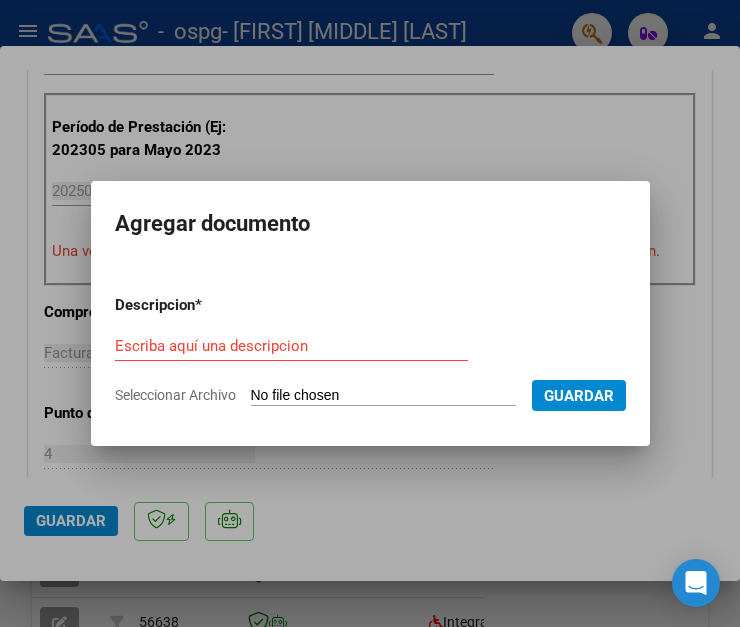 type on "C:\fakepath\CUD PRORROGA [LAST] [FIRST].pdf" 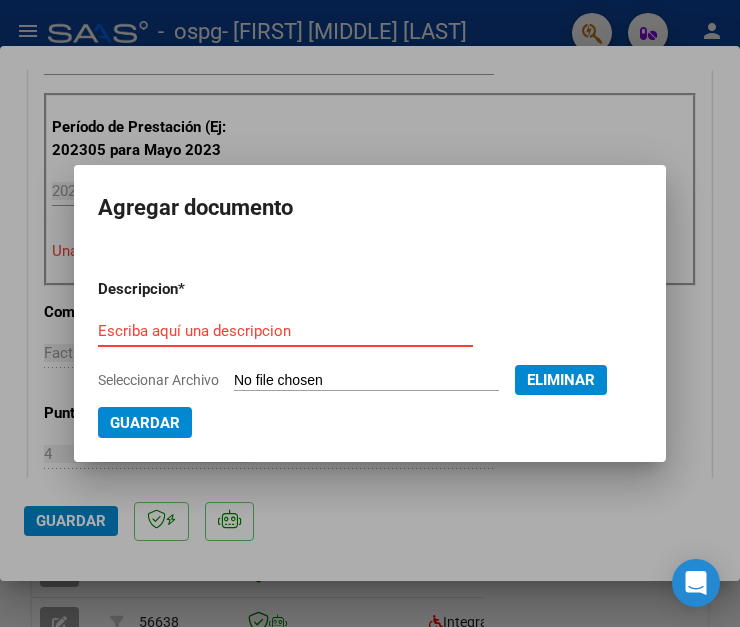 click on "Escriba aquí una descripcion" at bounding box center (285, 331) 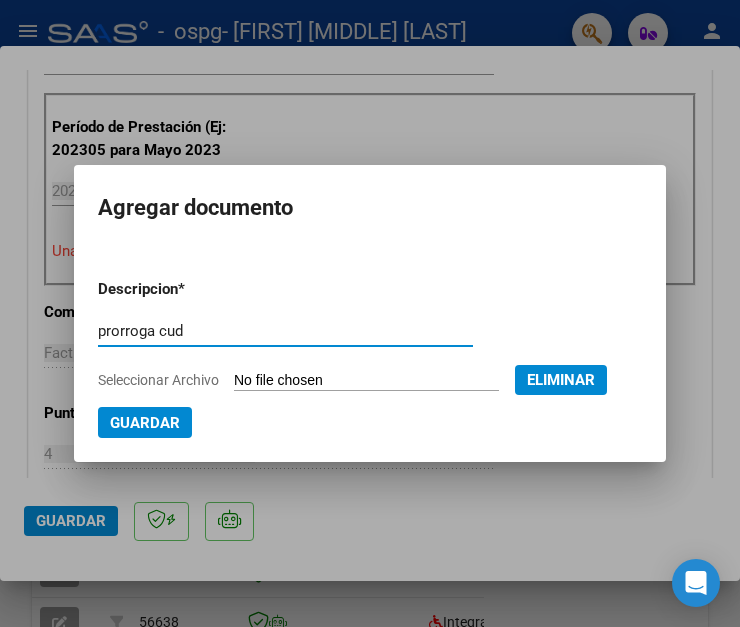 type on "prorroga cud" 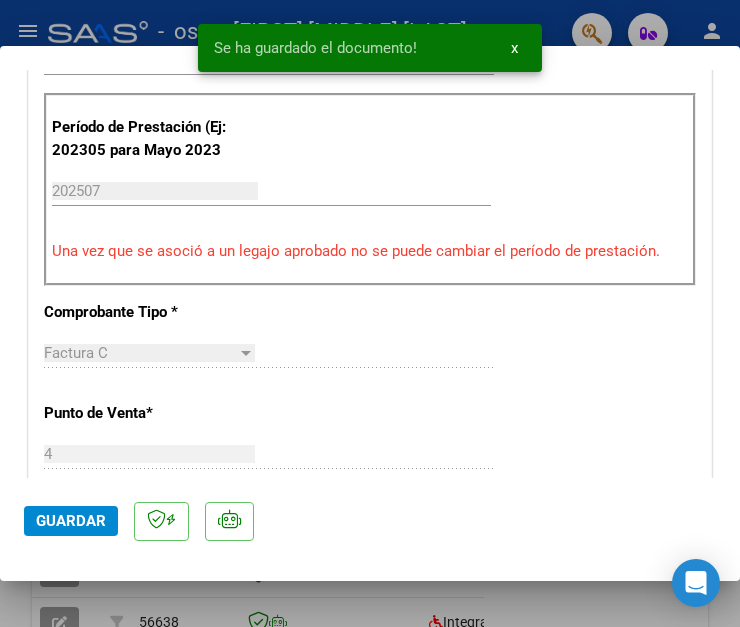 scroll, scrollTop: 2169, scrollLeft: 0, axis: vertical 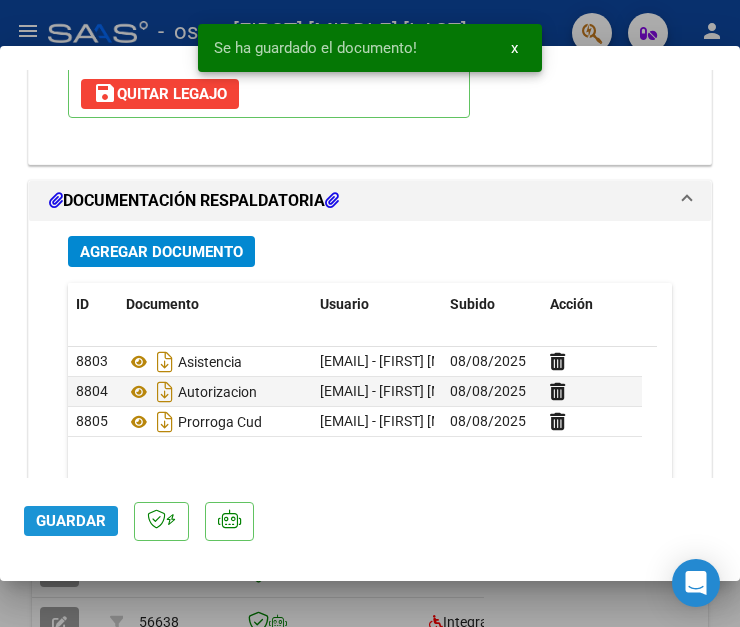 click on "Guardar" 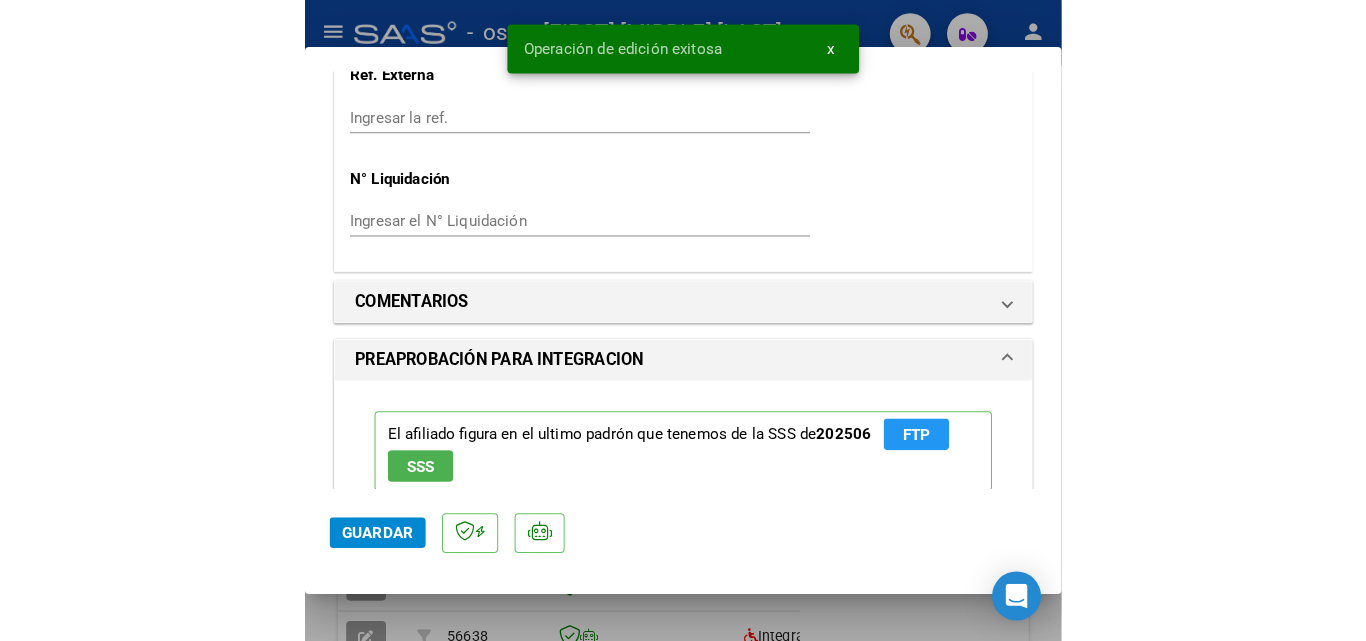 scroll, scrollTop: 1469, scrollLeft: 0, axis: vertical 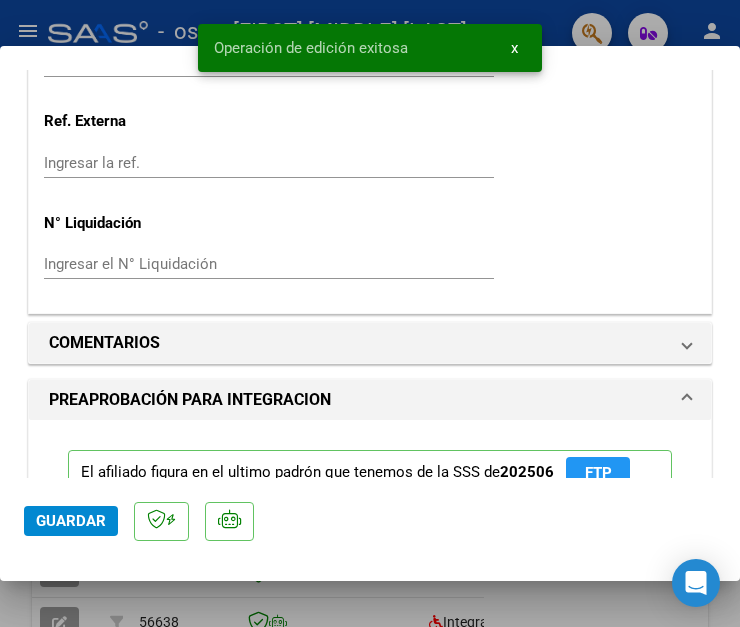 click on "Guardar" 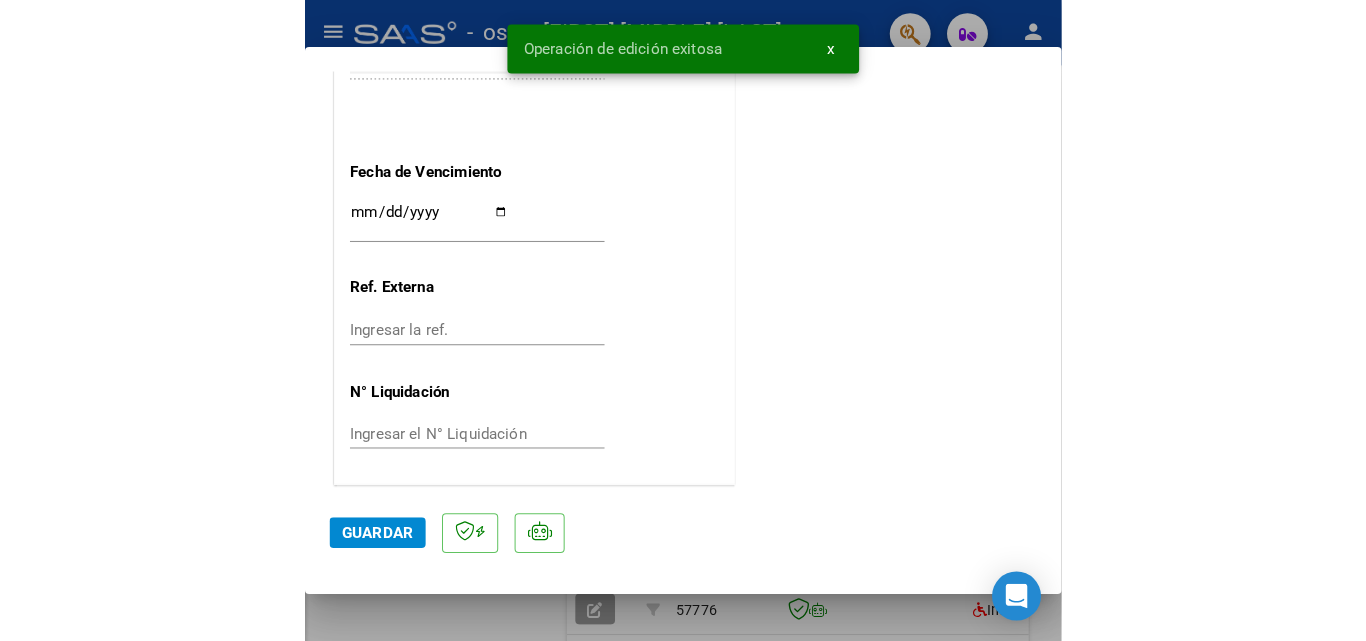 scroll, scrollTop: 391, scrollLeft: 0, axis: vertical 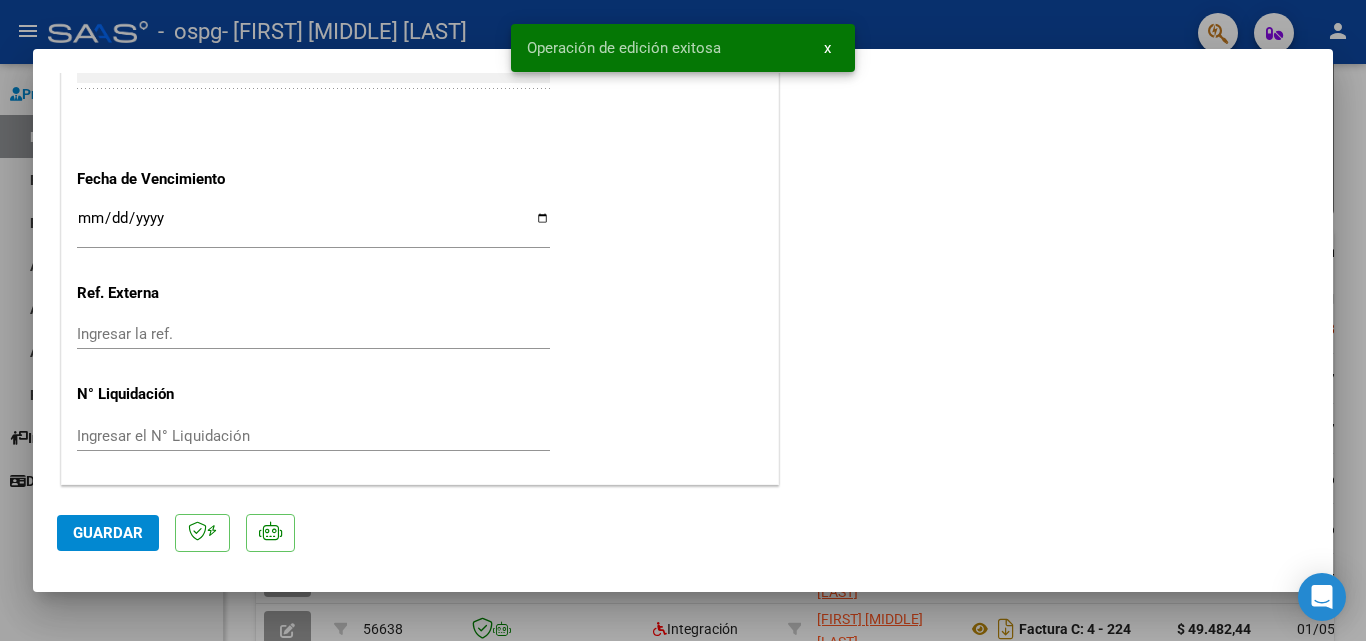 type 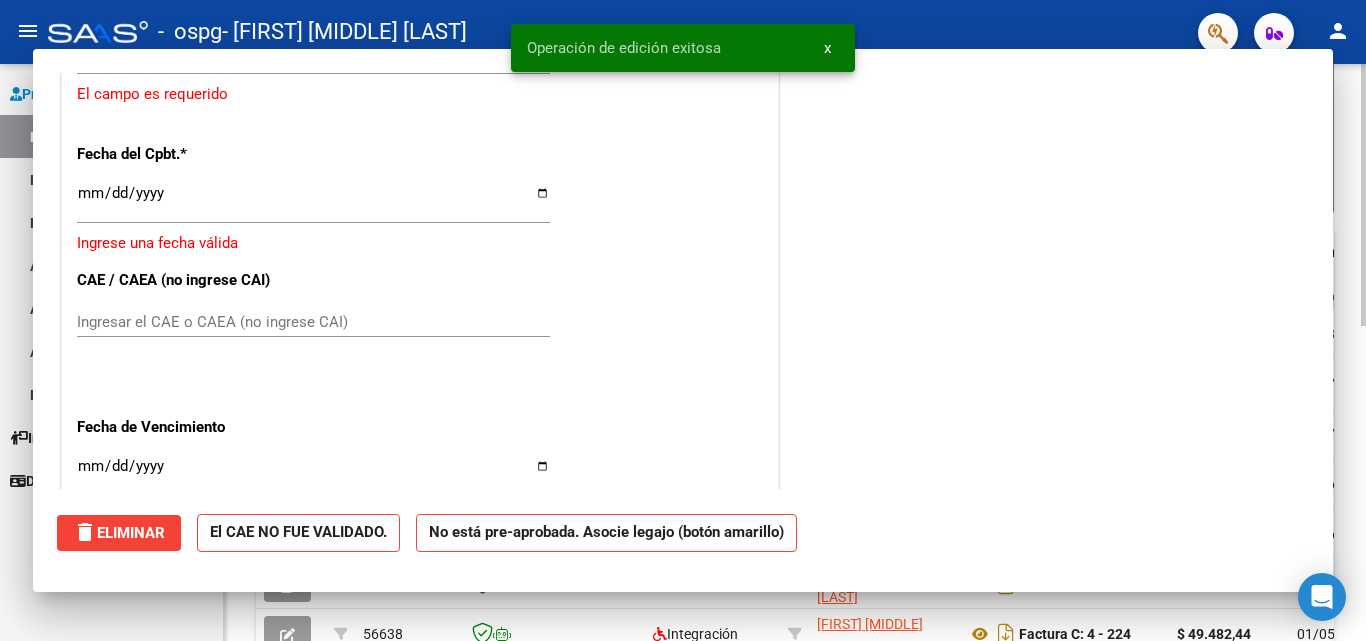 scroll, scrollTop: 1547, scrollLeft: 0, axis: vertical 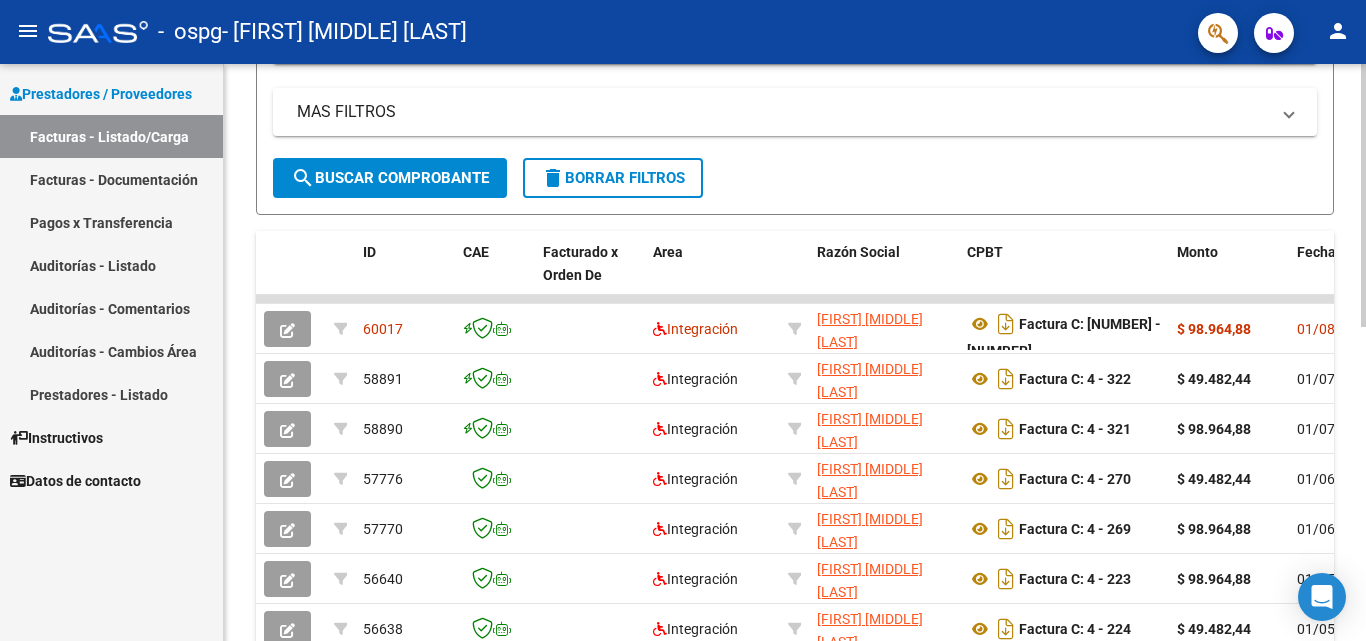 click on "search  Buscar Comprobante" 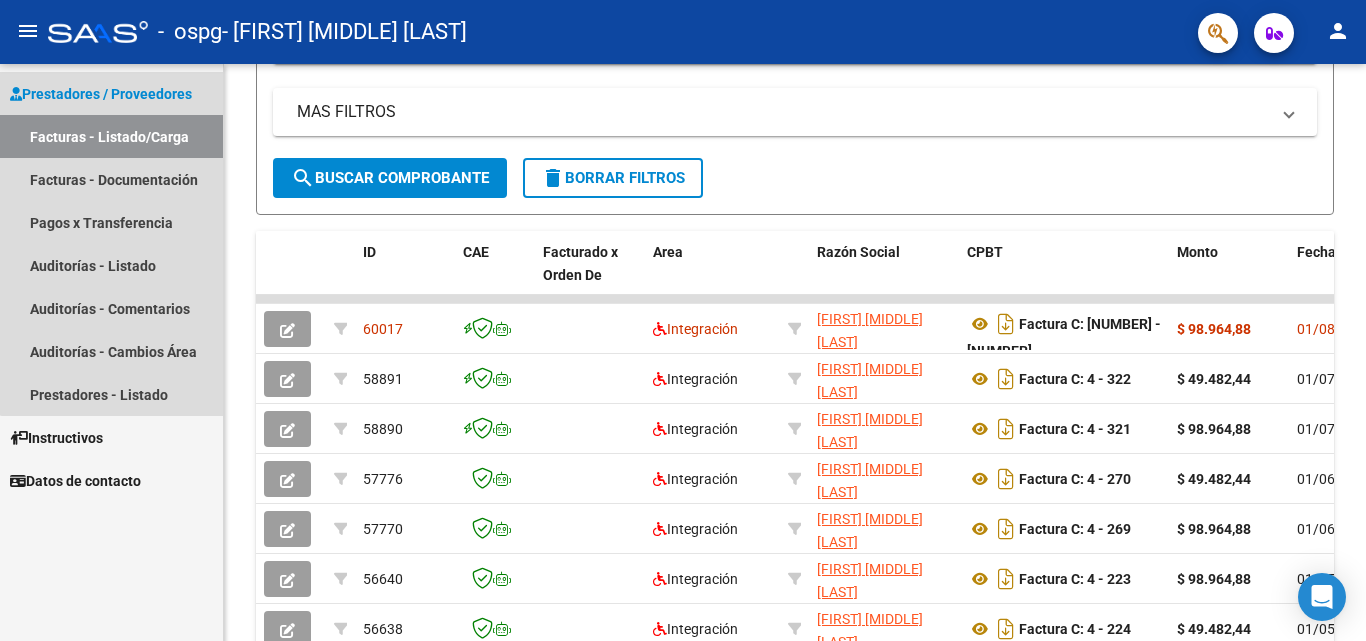 click on "Facturas - Listado/Carga" at bounding box center [111, 136] 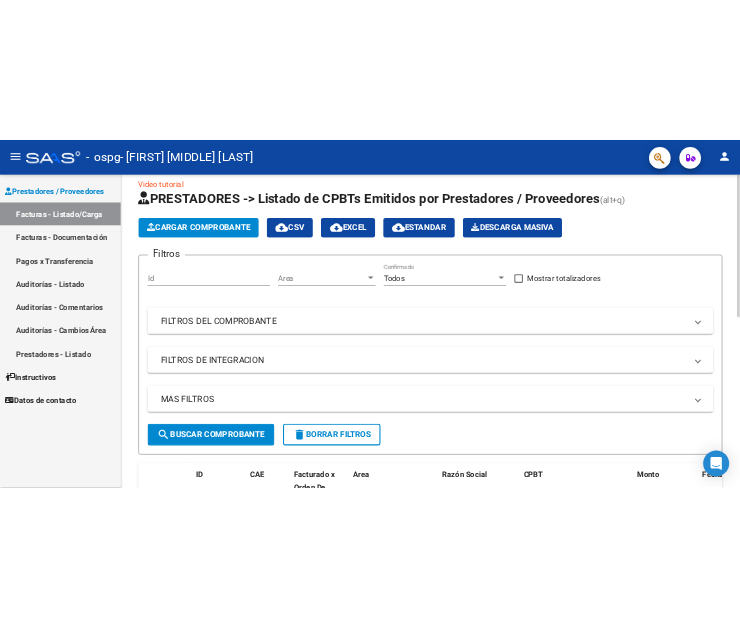 scroll, scrollTop: 0, scrollLeft: 0, axis: both 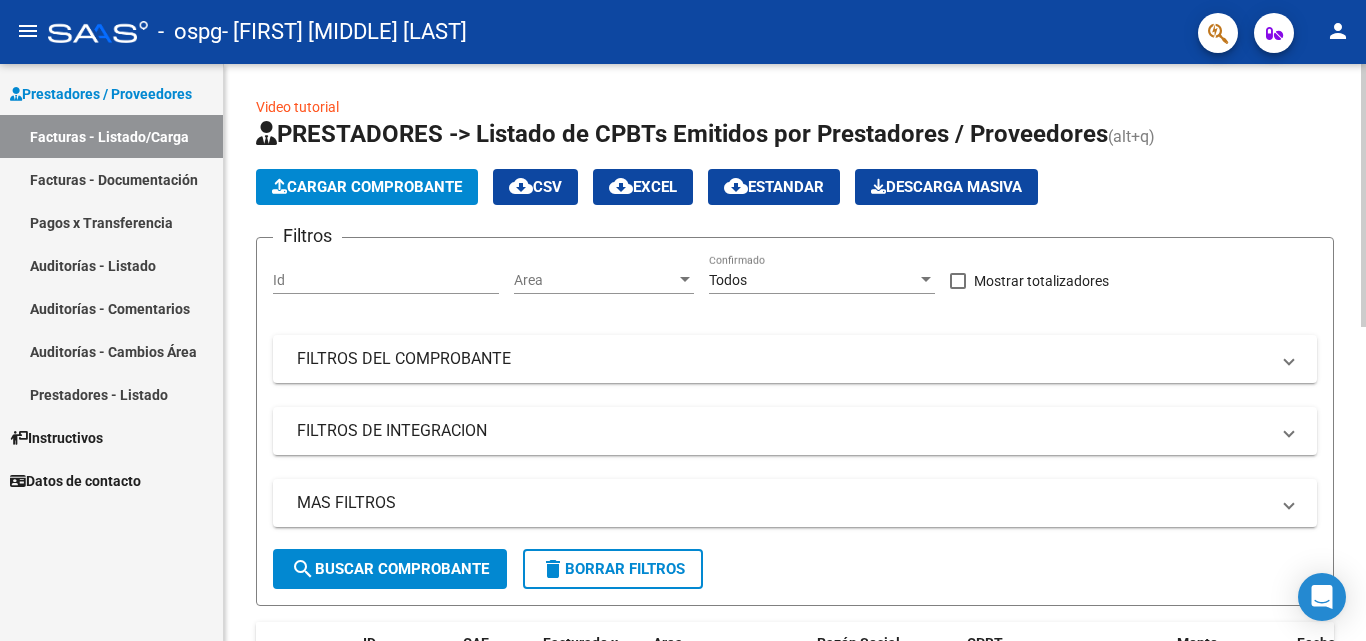 click on "Cargar Comprobante" 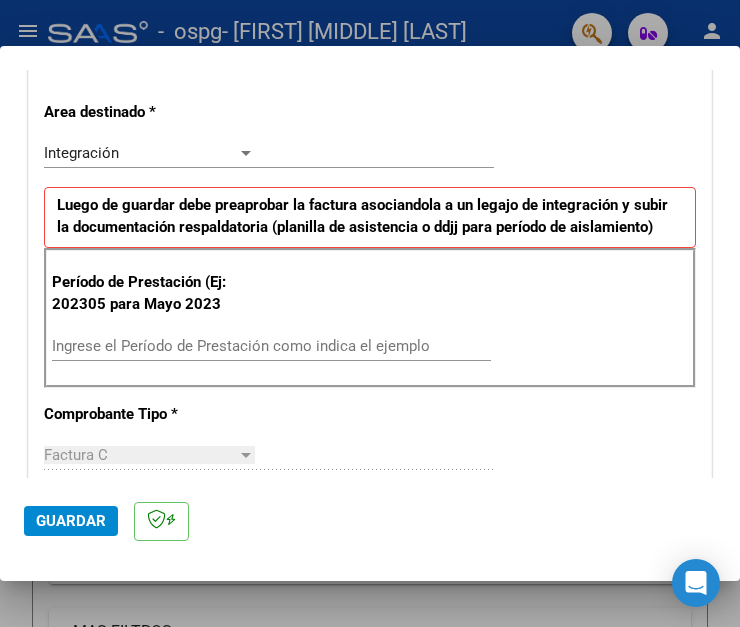 scroll, scrollTop: 400, scrollLeft: 0, axis: vertical 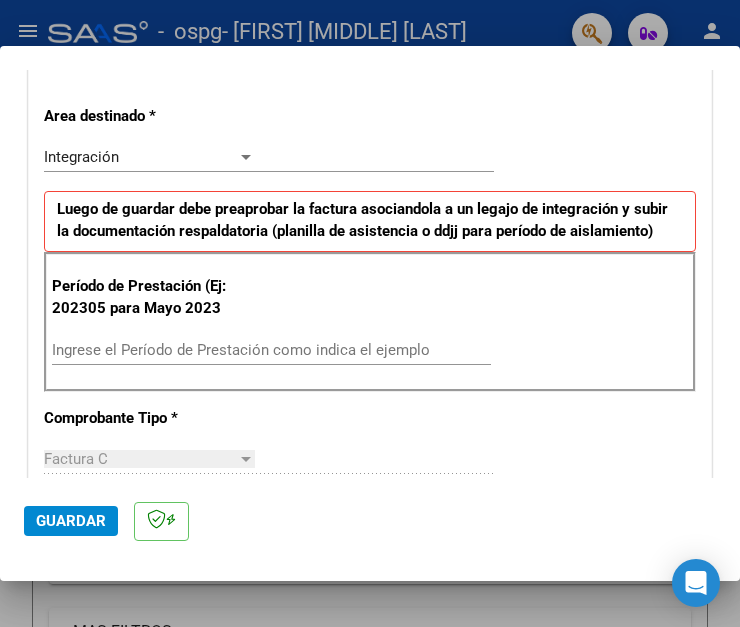 click on "Ingrese el Período de Prestación como indica el ejemplo" at bounding box center [155, 350] 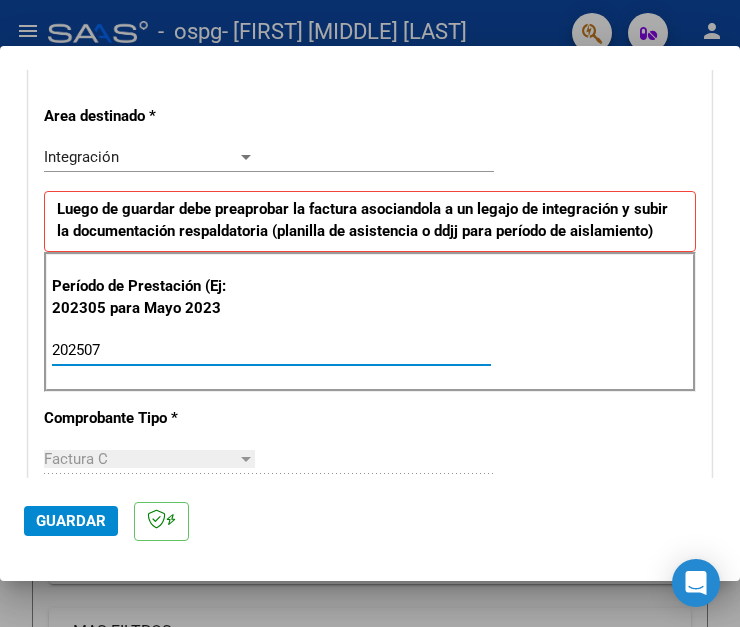 type on "202507" 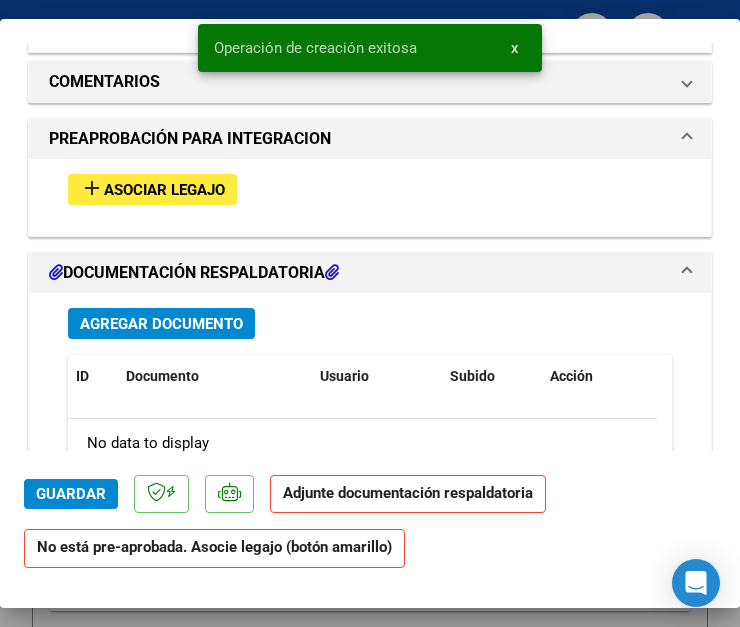 scroll, scrollTop: 1745, scrollLeft: 0, axis: vertical 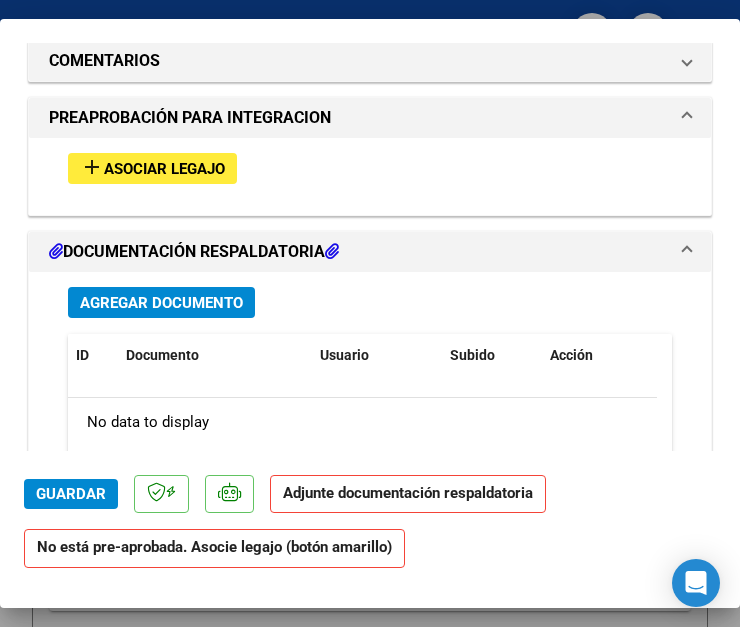 click on "Agregar Documento" at bounding box center [161, 303] 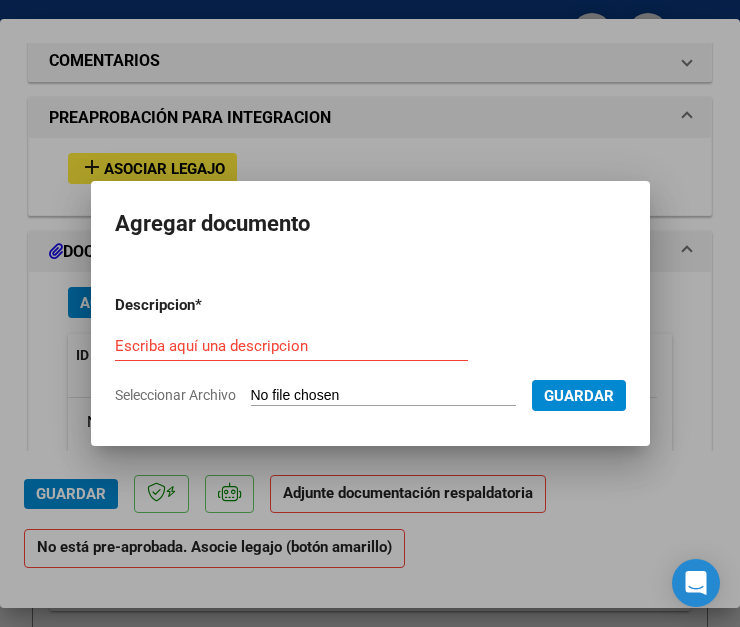 type on "C:\fakepath\asistencia Psicologia[DATE]_[TIME].pdf" 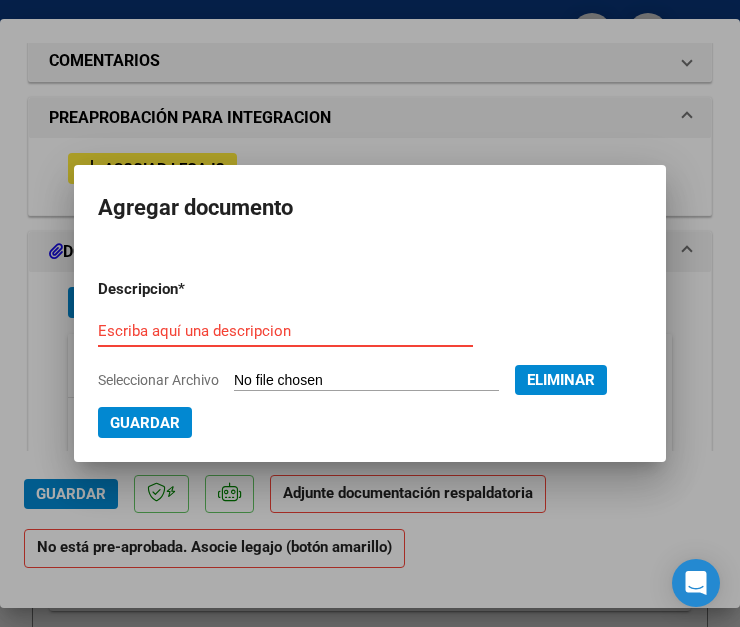 click on "Escriba aquí una descripcion" at bounding box center (285, 331) 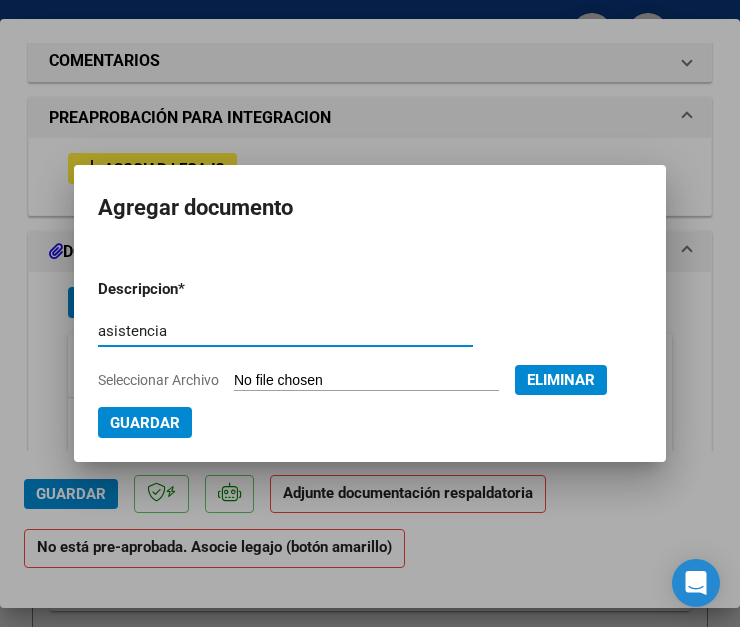 type on "asistencia" 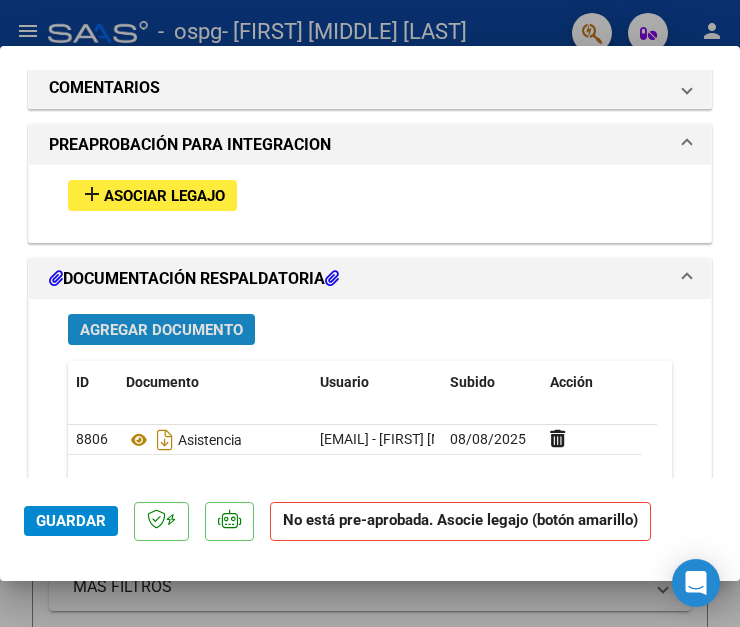 click on "Agregar Documento" at bounding box center (161, 330) 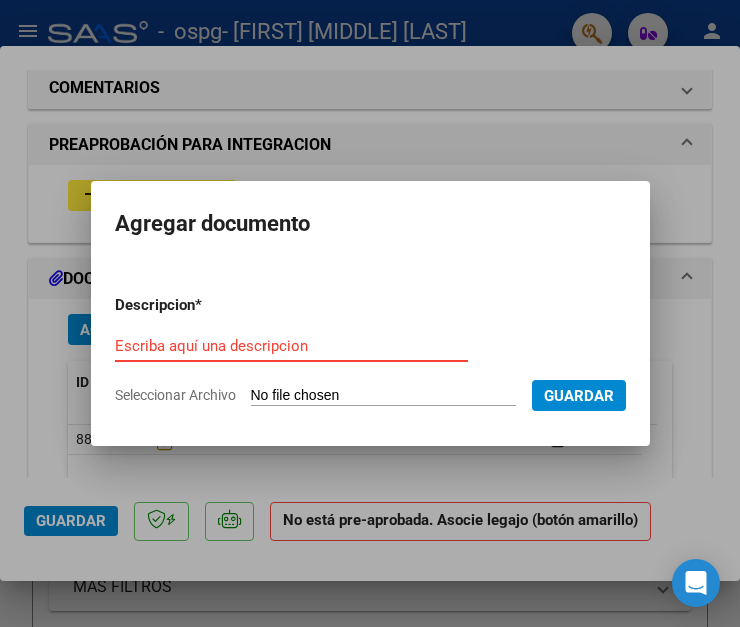 type on "C:\fakepath\AUTORIZACIONES [DATE] [LAST] [FIRST].pdf" 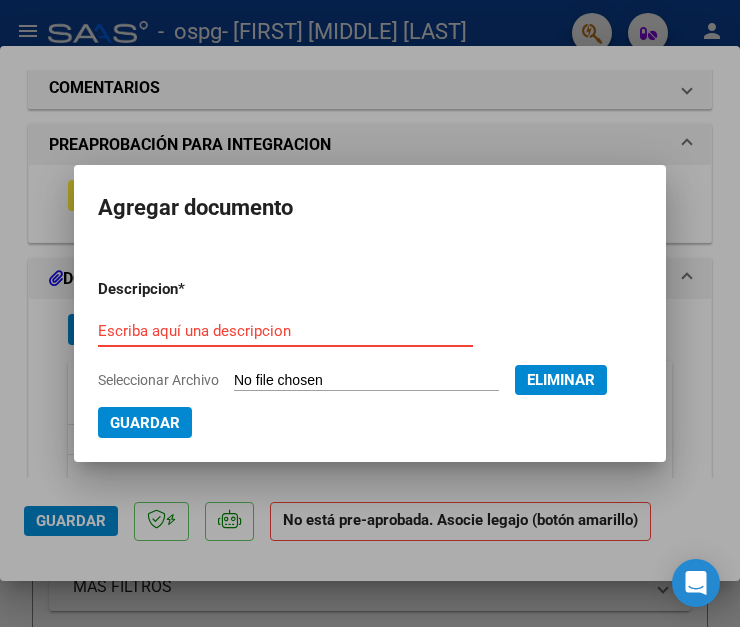 click on "Escriba aquí una descripcion" at bounding box center [285, 331] 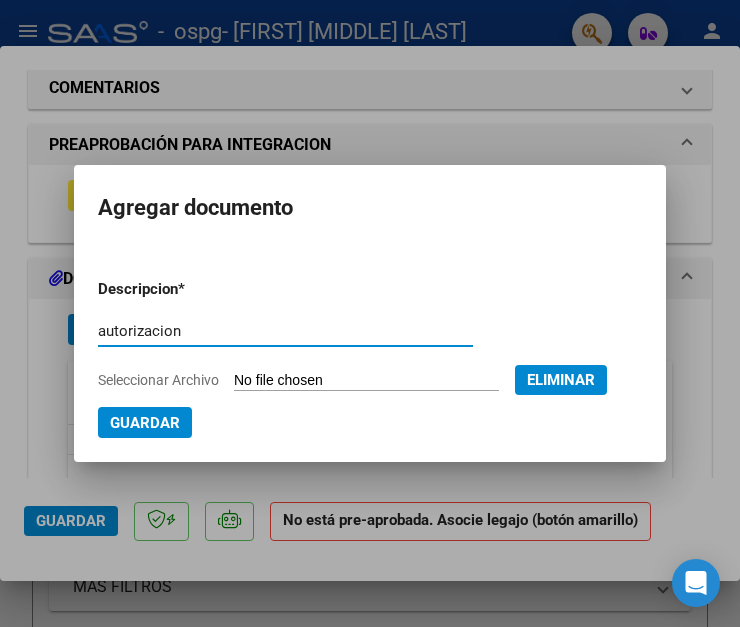 type on "autorizacion" 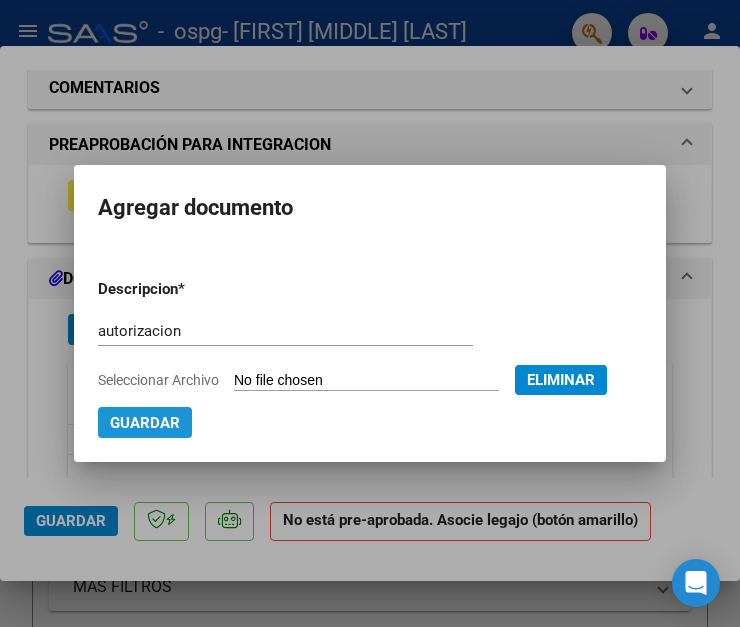 click on "Guardar" at bounding box center (145, 423) 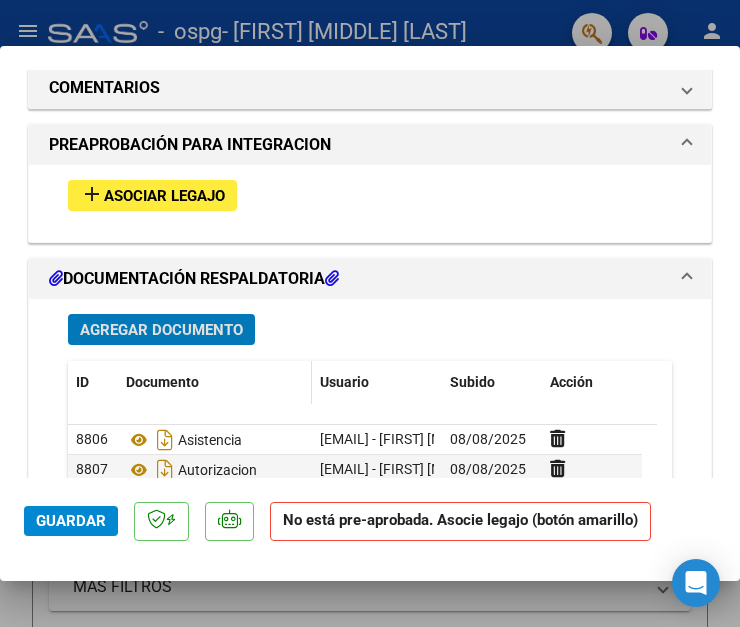 scroll, scrollTop: 1845, scrollLeft: 0, axis: vertical 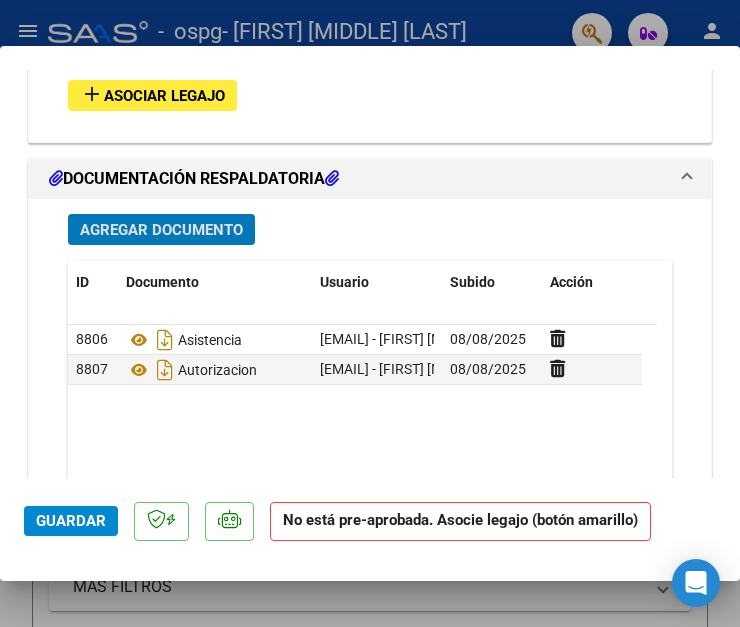 click on "Asociar Legajo" at bounding box center [164, 96] 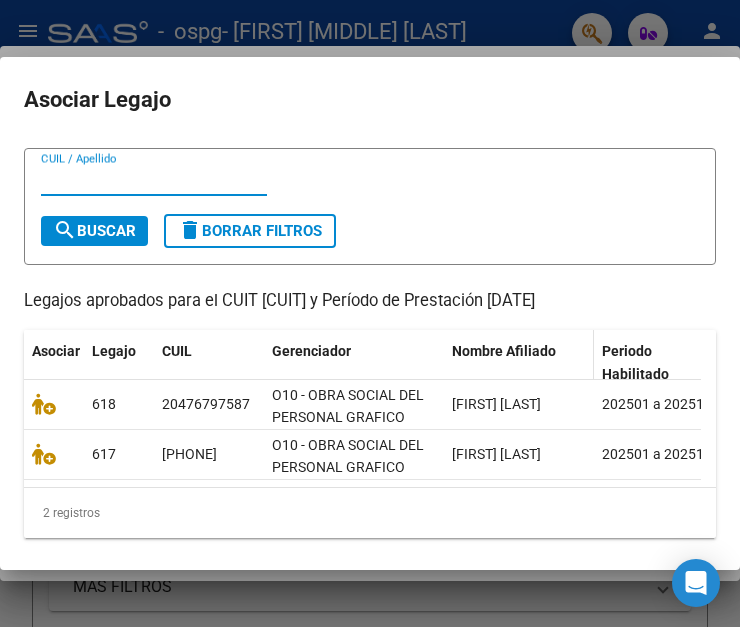 scroll, scrollTop: 100, scrollLeft: 0, axis: vertical 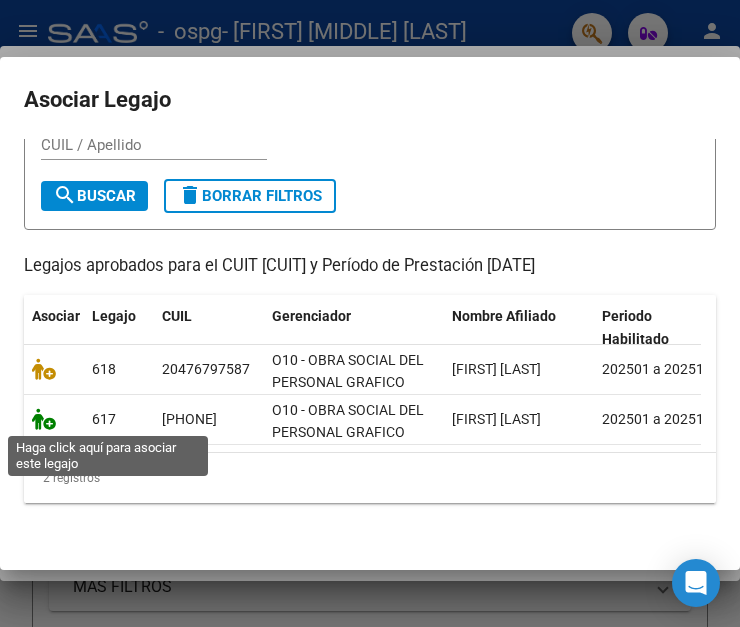 click 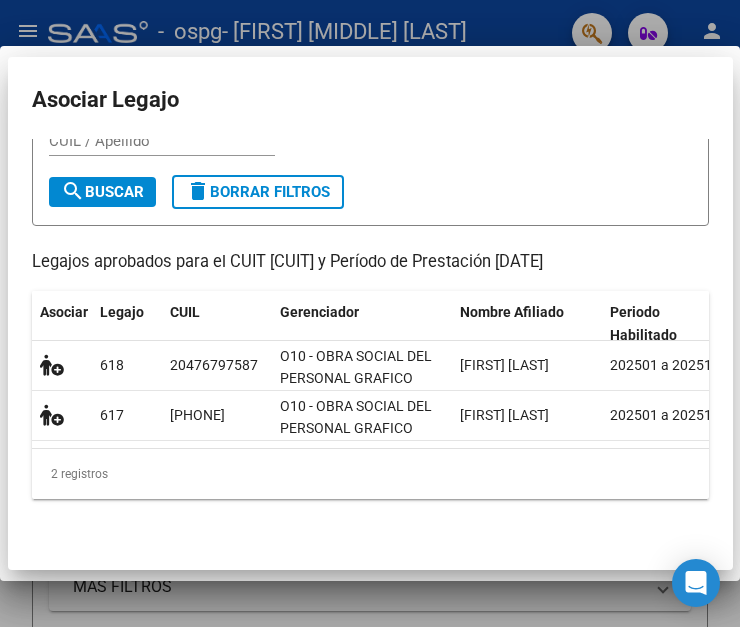 scroll, scrollTop: 1898, scrollLeft: 0, axis: vertical 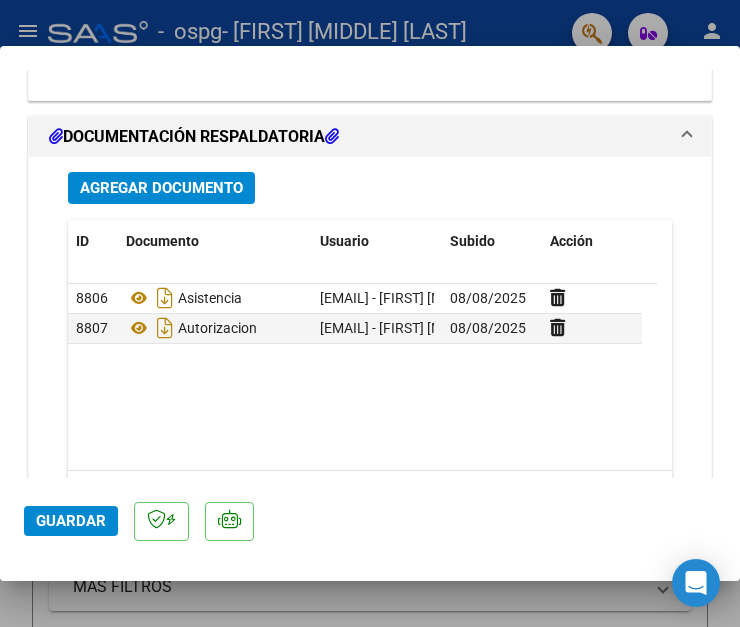click on "Guardar" 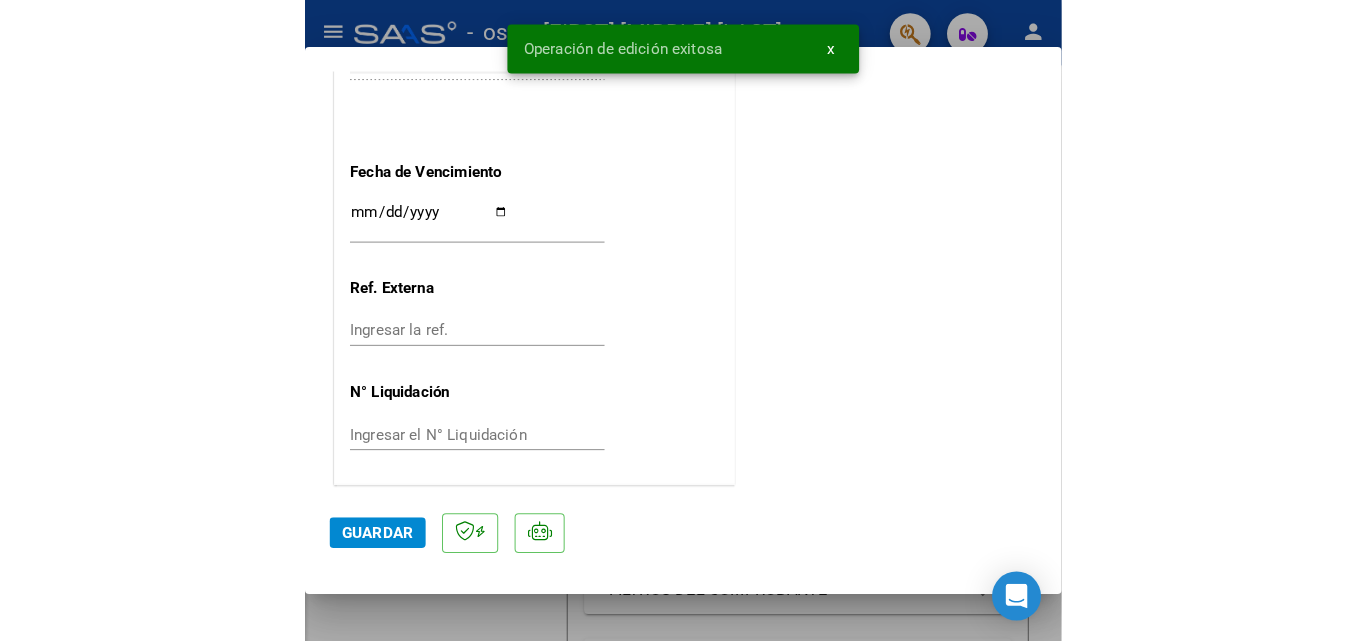 scroll, scrollTop: 1373, scrollLeft: 0, axis: vertical 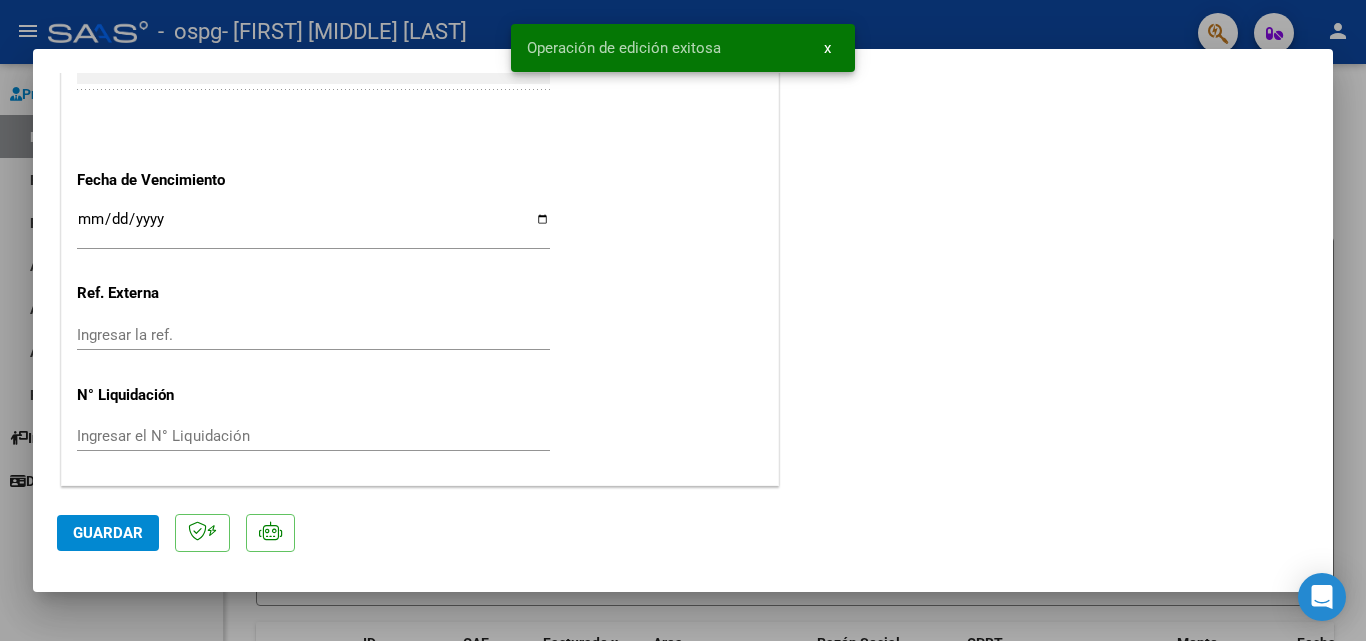 type 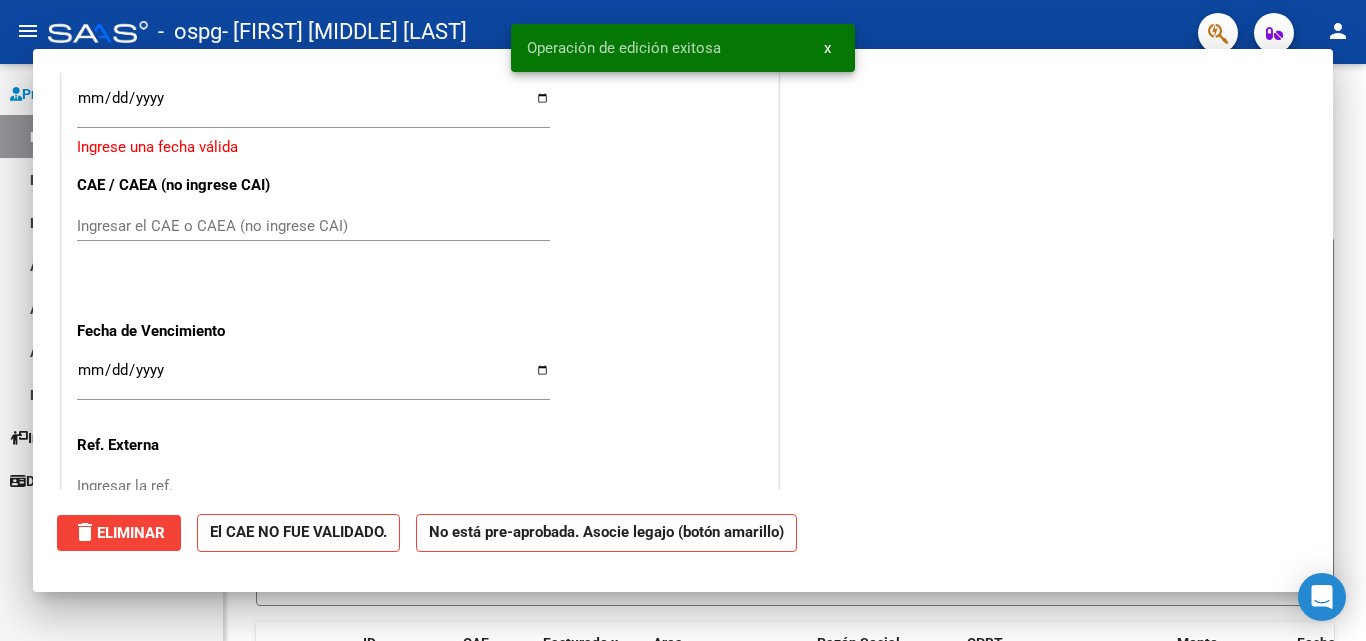 scroll, scrollTop: 1525, scrollLeft: 0, axis: vertical 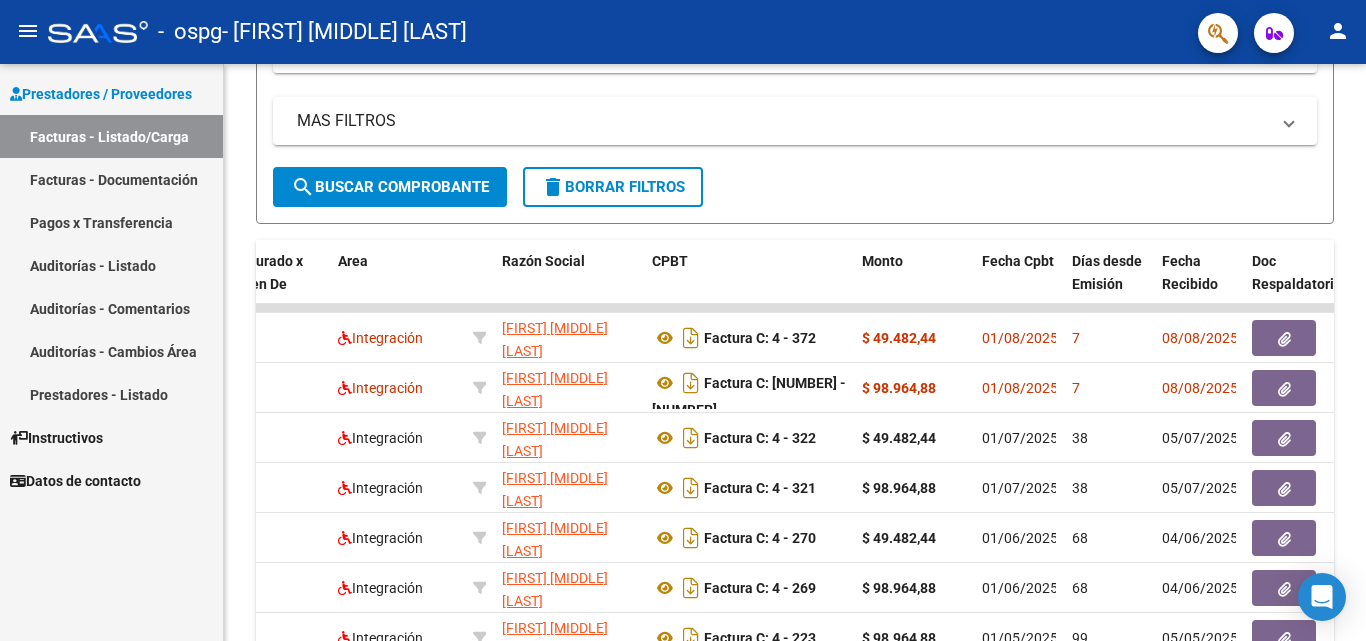 click on "person" 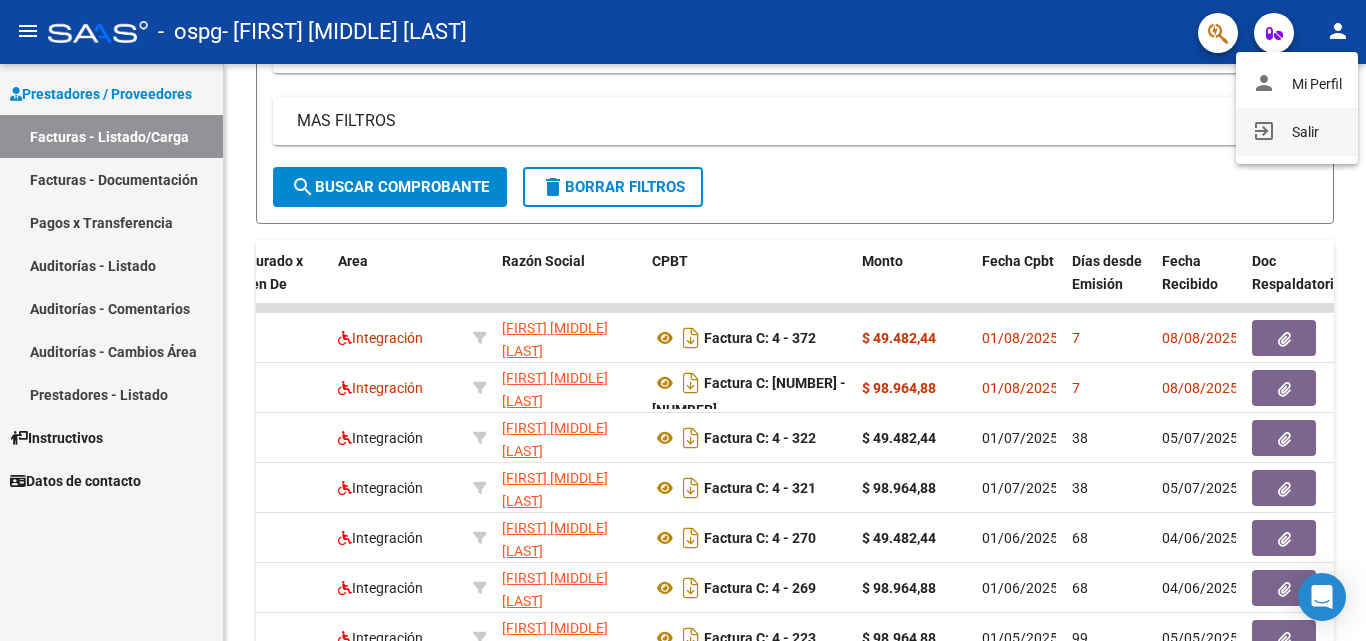 click on "exit_to_app  Salir" at bounding box center (1297, 132) 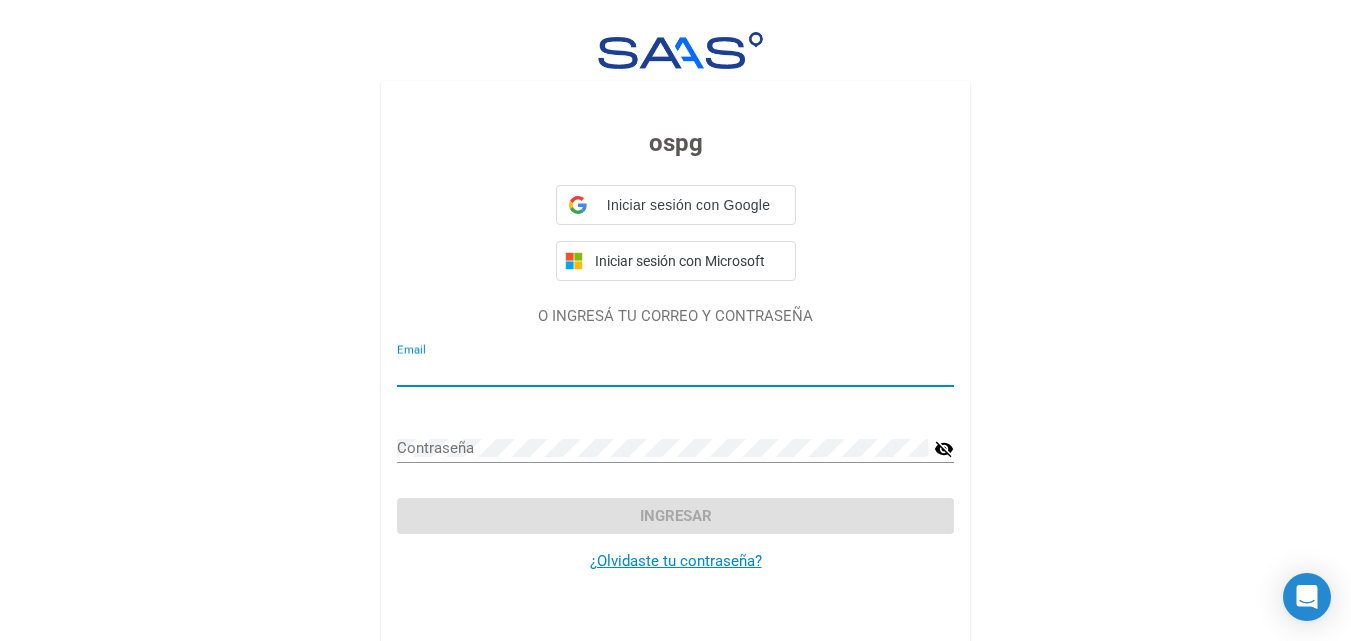type on "[EMAIL]" 